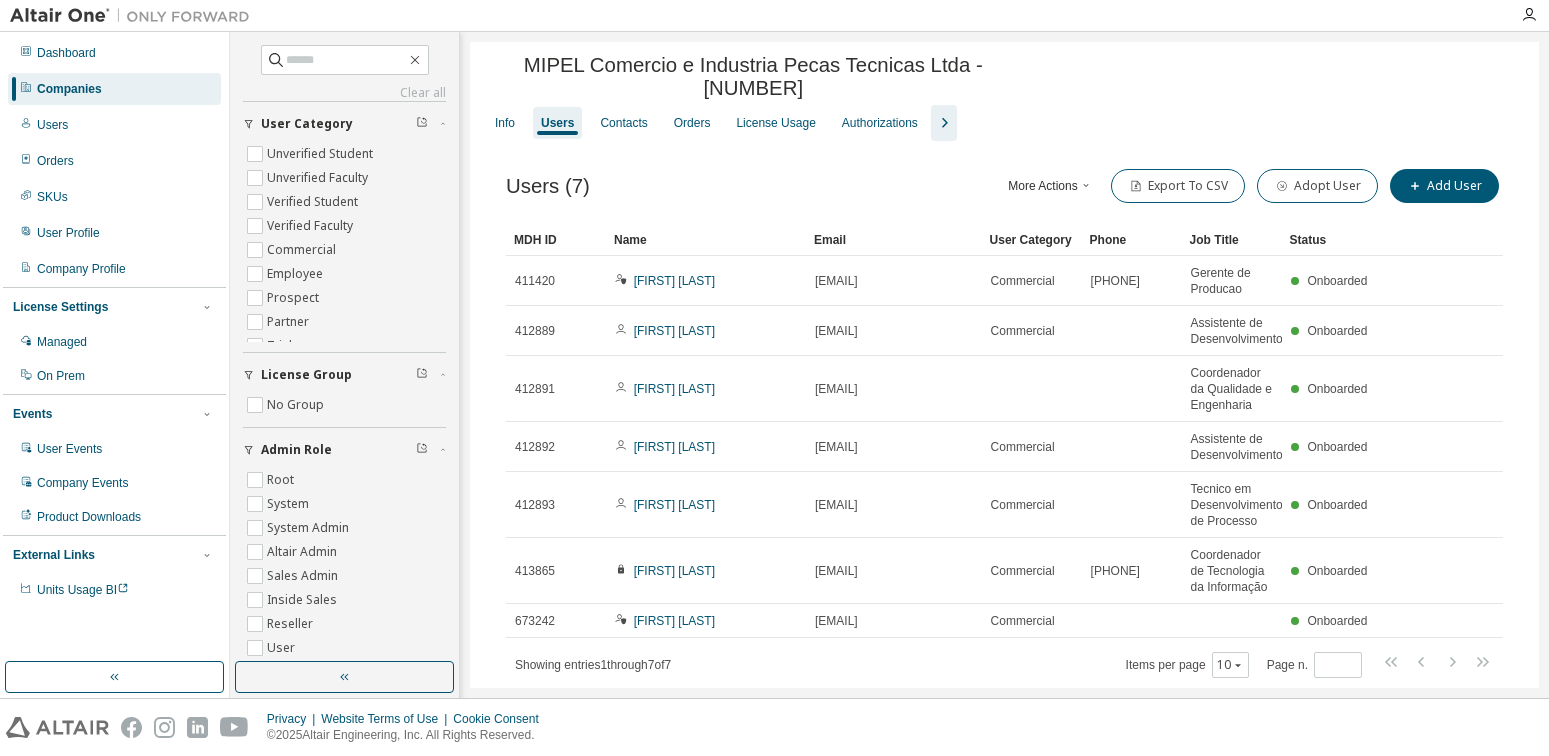scroll, scrollTop: 0, scrollLeft: 0, axis: both 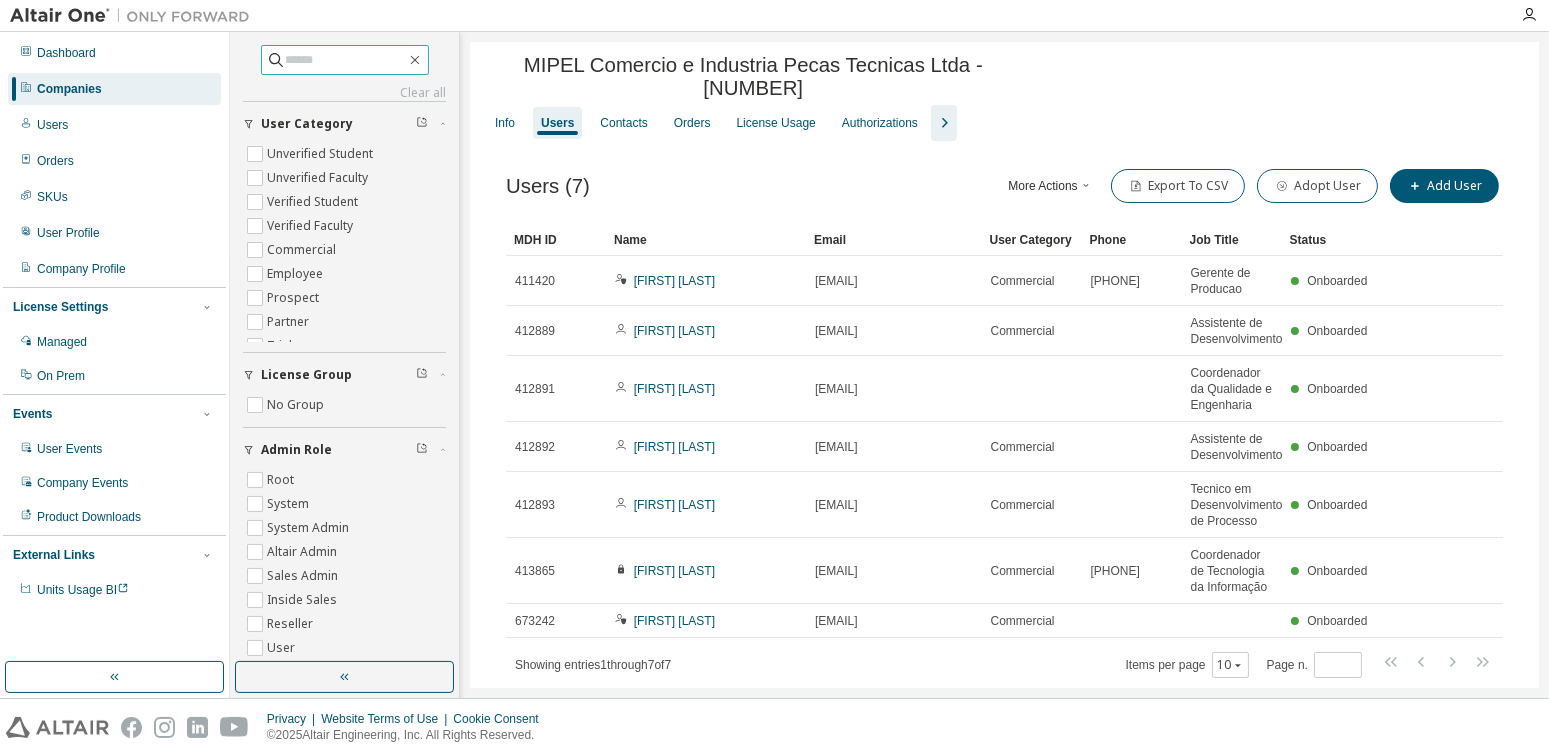 click at bounding box center [346, 60] 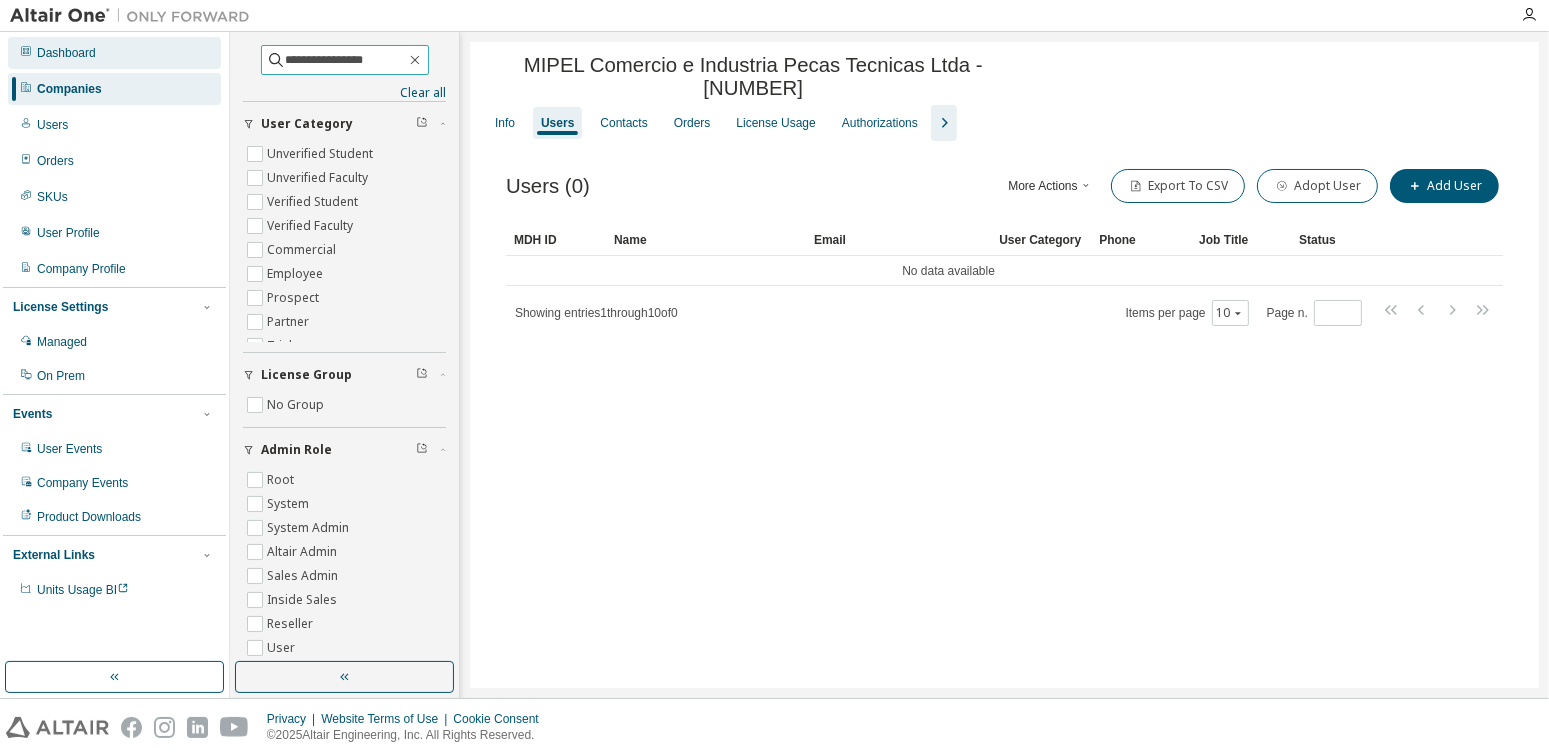 drag, startPoint x: 330, startPoint y: 58, endPoint x: 120, endPoint y: 54, distance: 210.03809 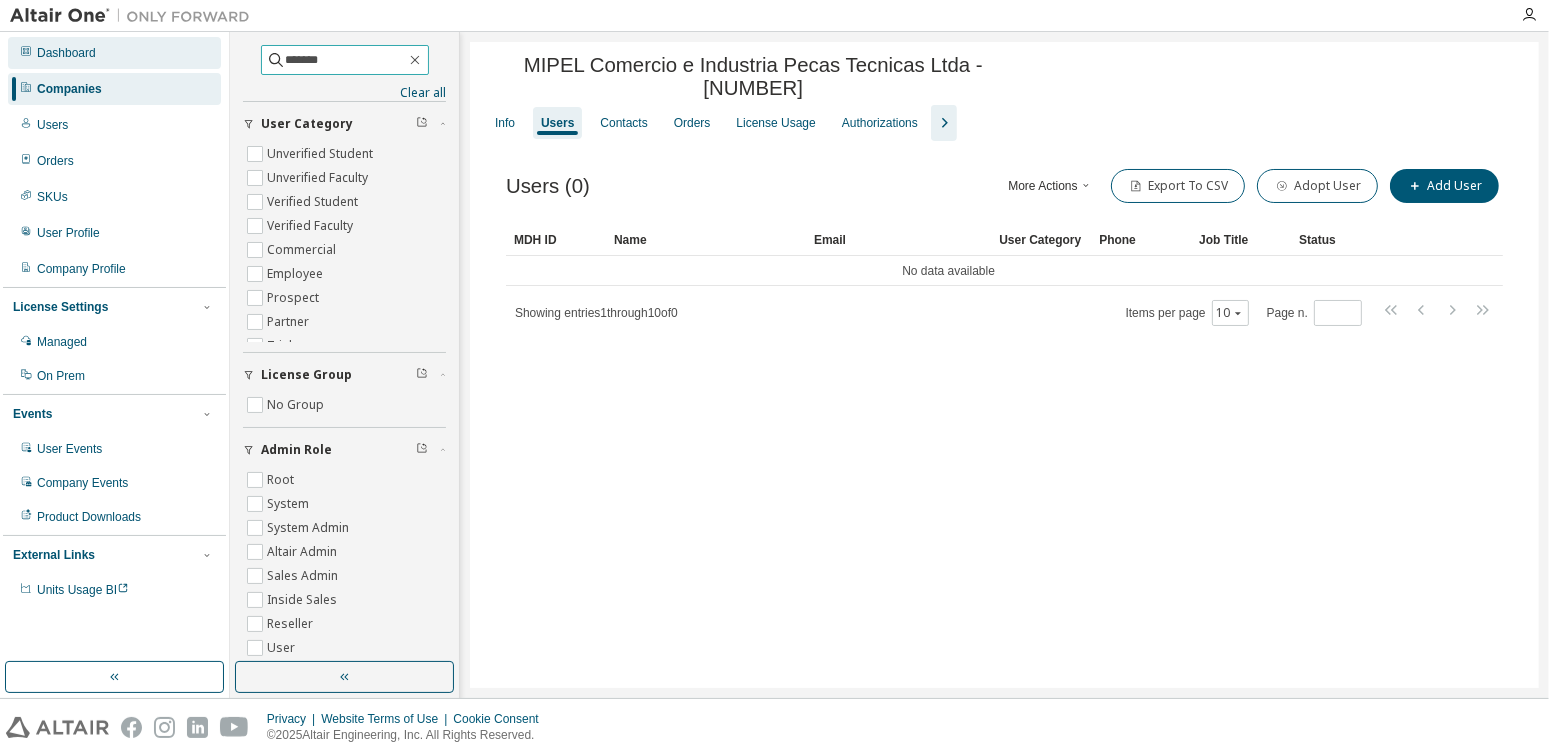 type on "*******" 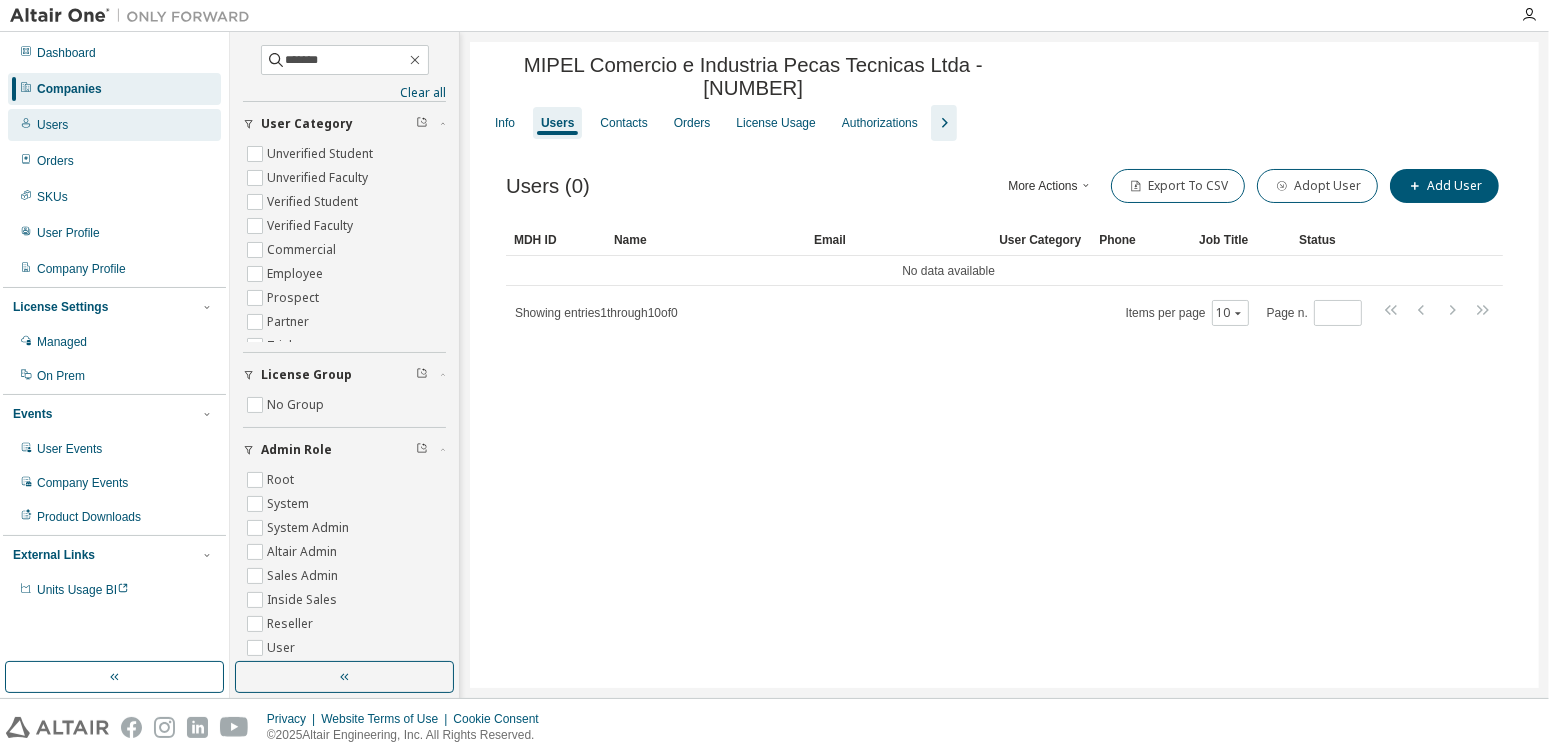 click on "Users" at bounding box center [114, 125] 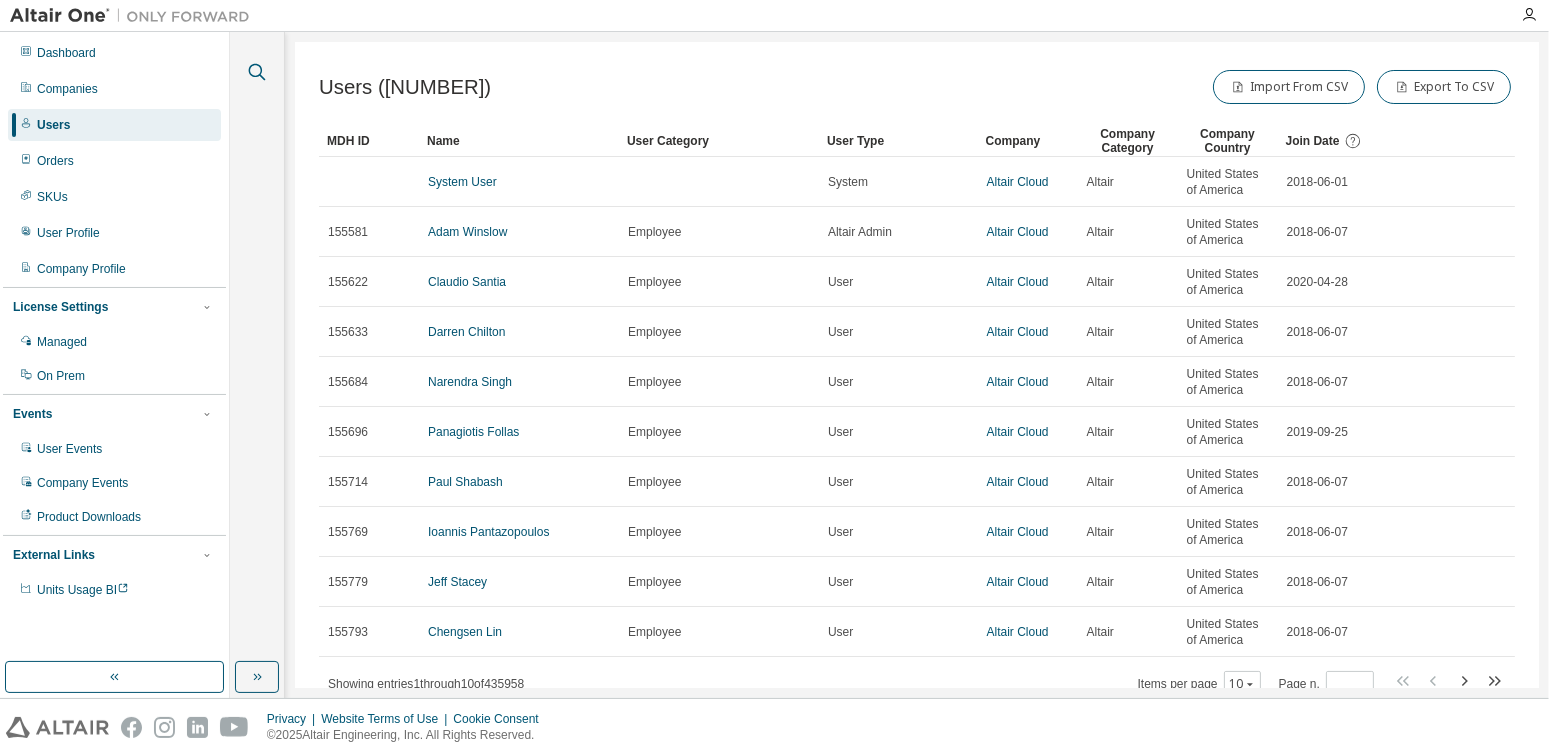 click 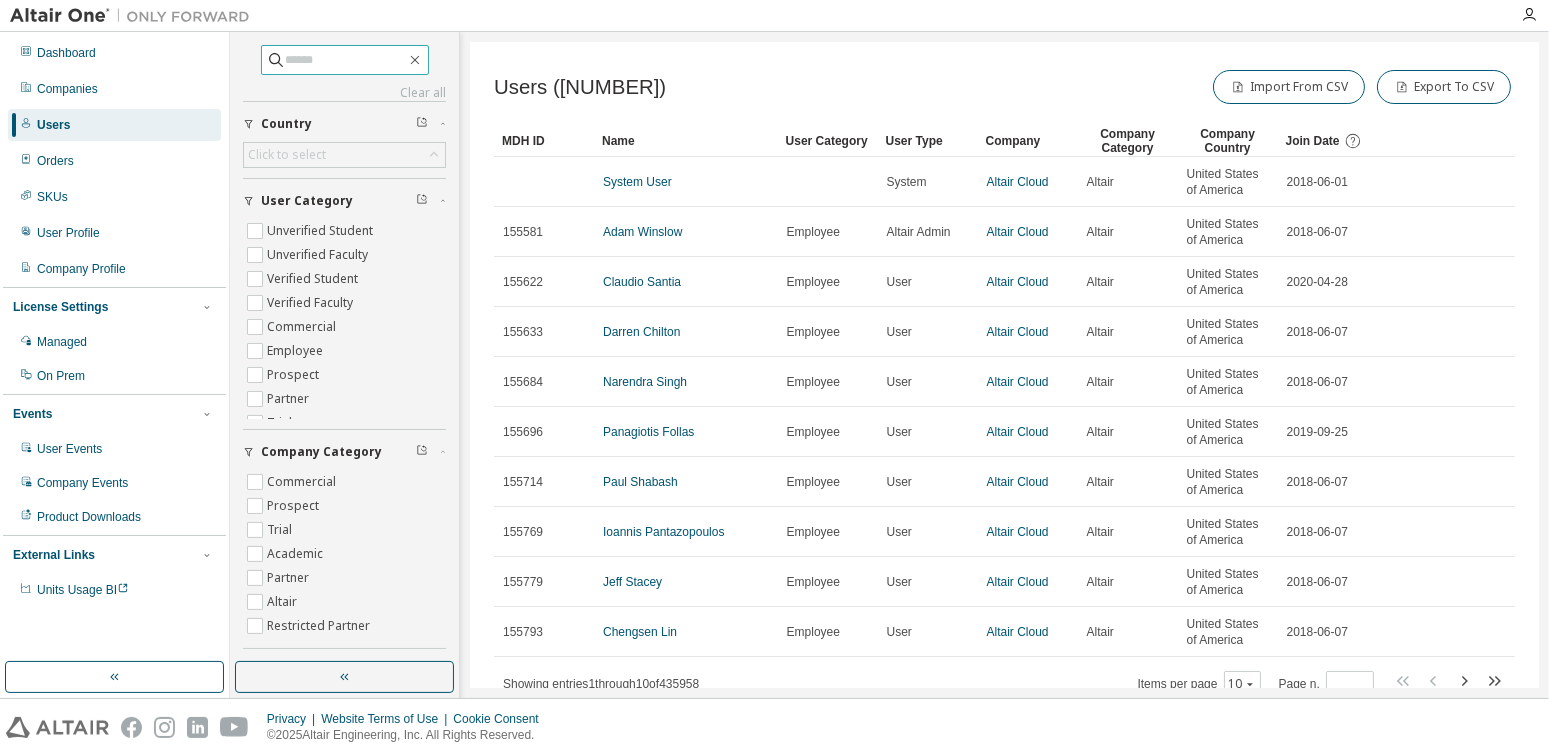click at bounding box center (346, 60) 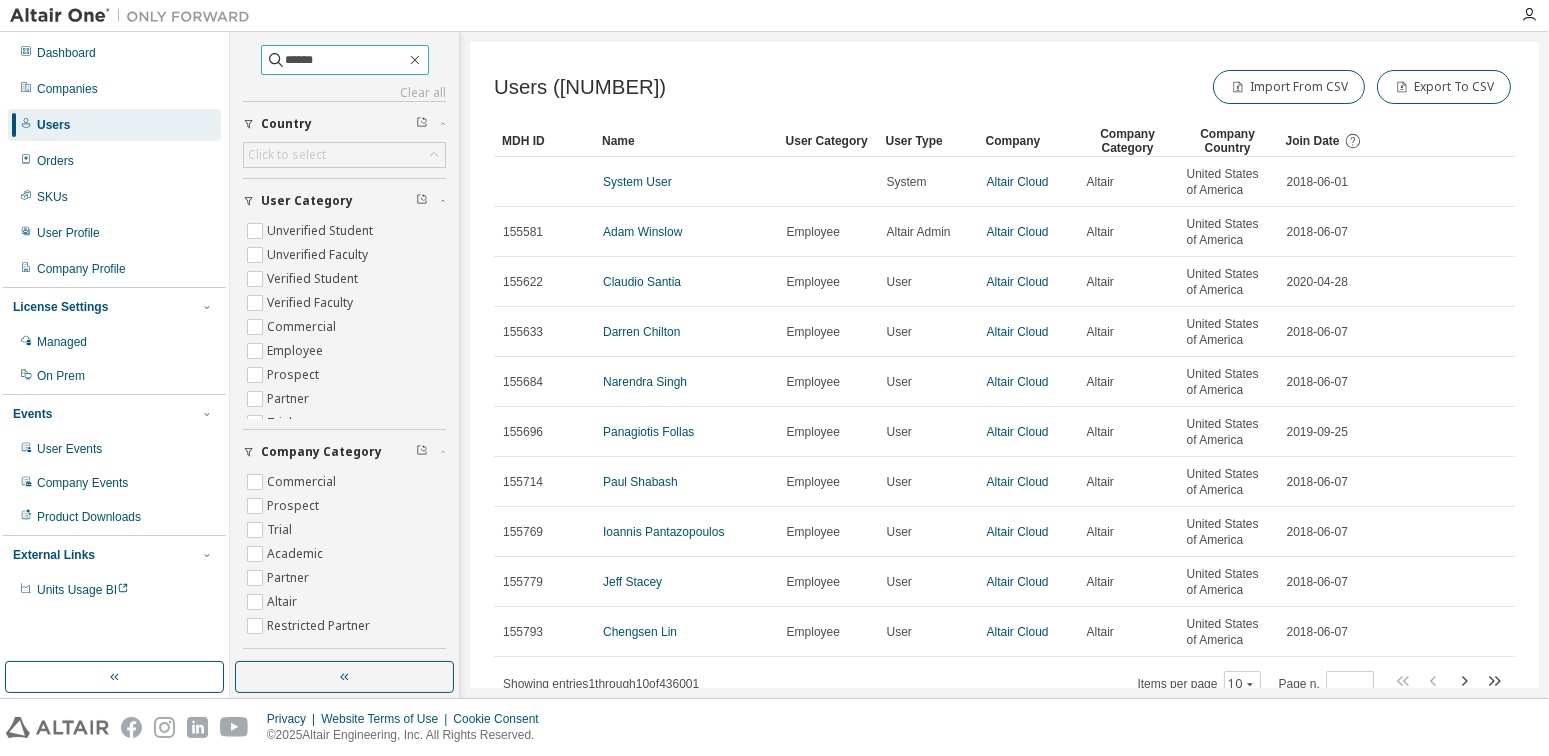 drag, startPoint x: 379, startPoint y: 60, endPoint x: 103, endPoint y: 3, distance: 281.8244 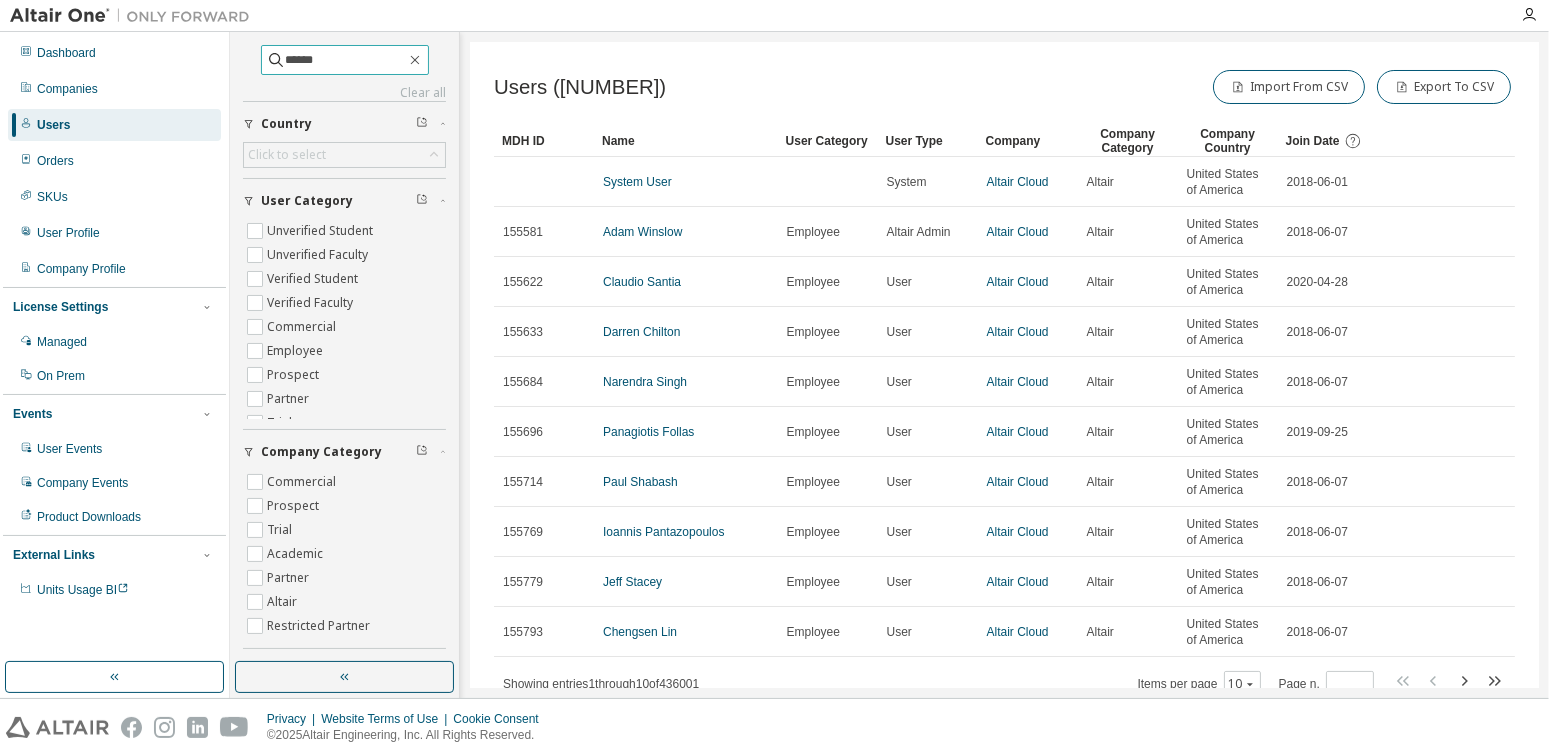click on "******" at bounding box center (346, 60) 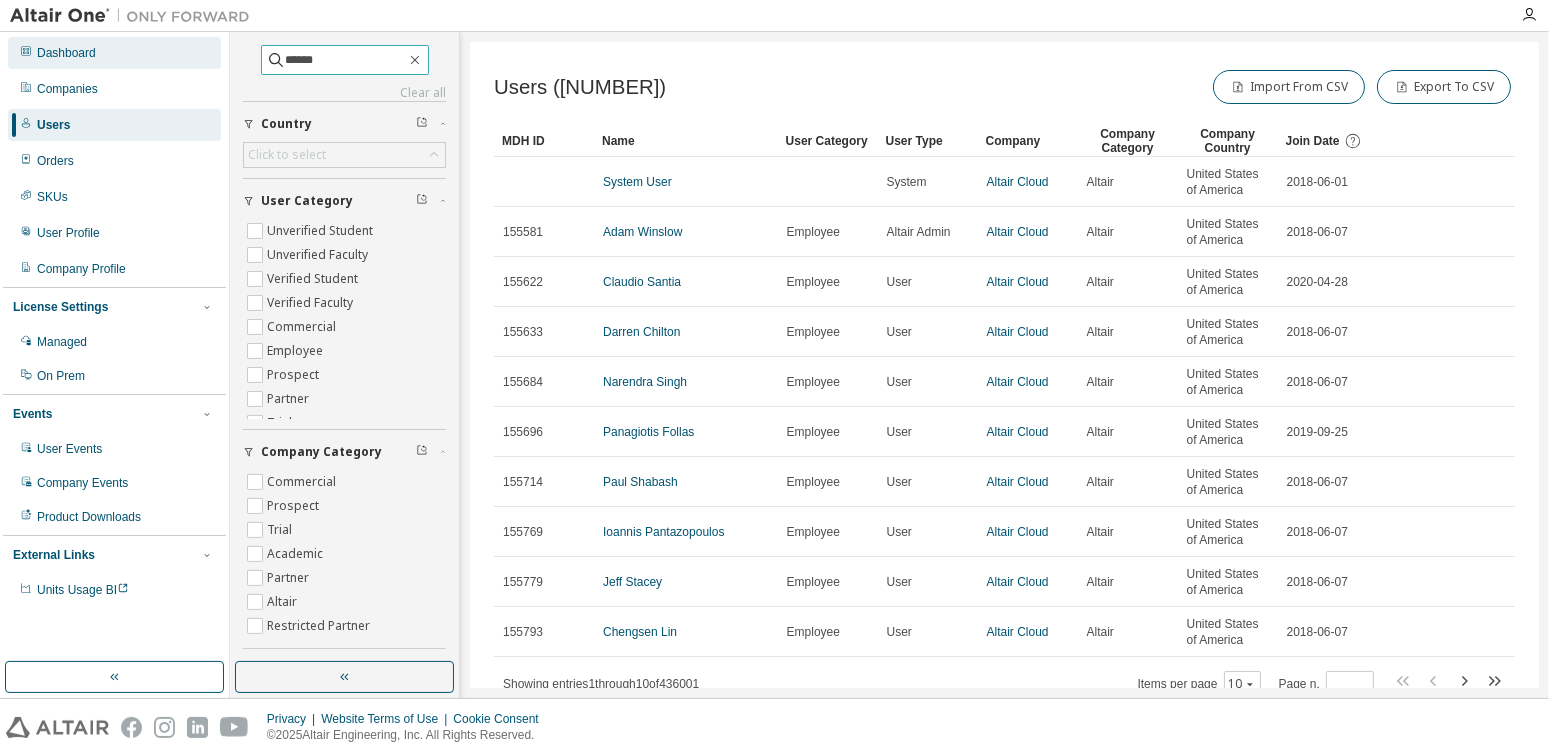 drag, startPoint x: 358, startPoint y: 57, endPoint x: 175, endPoint y: 58, distance: 183.00273 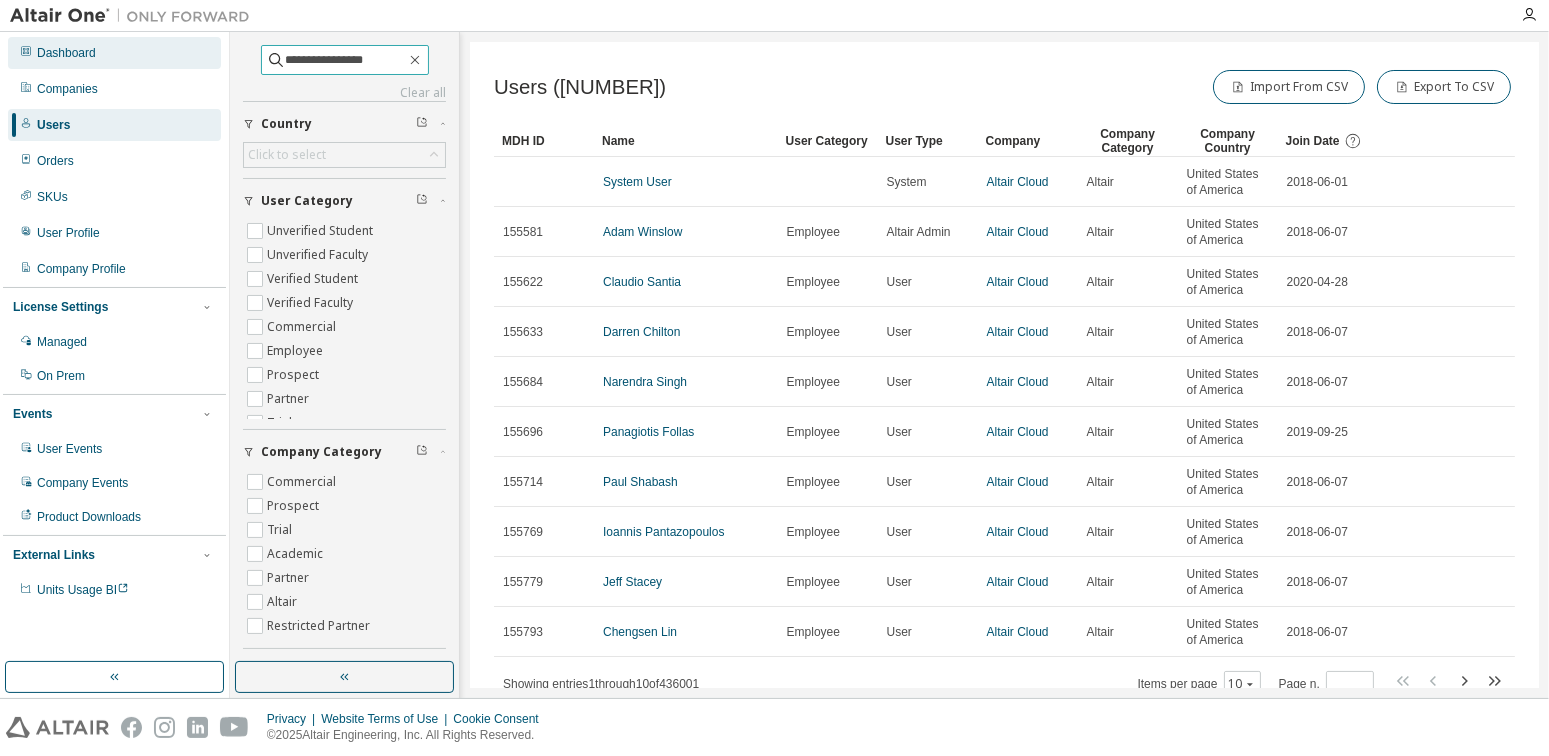 type on "**********" 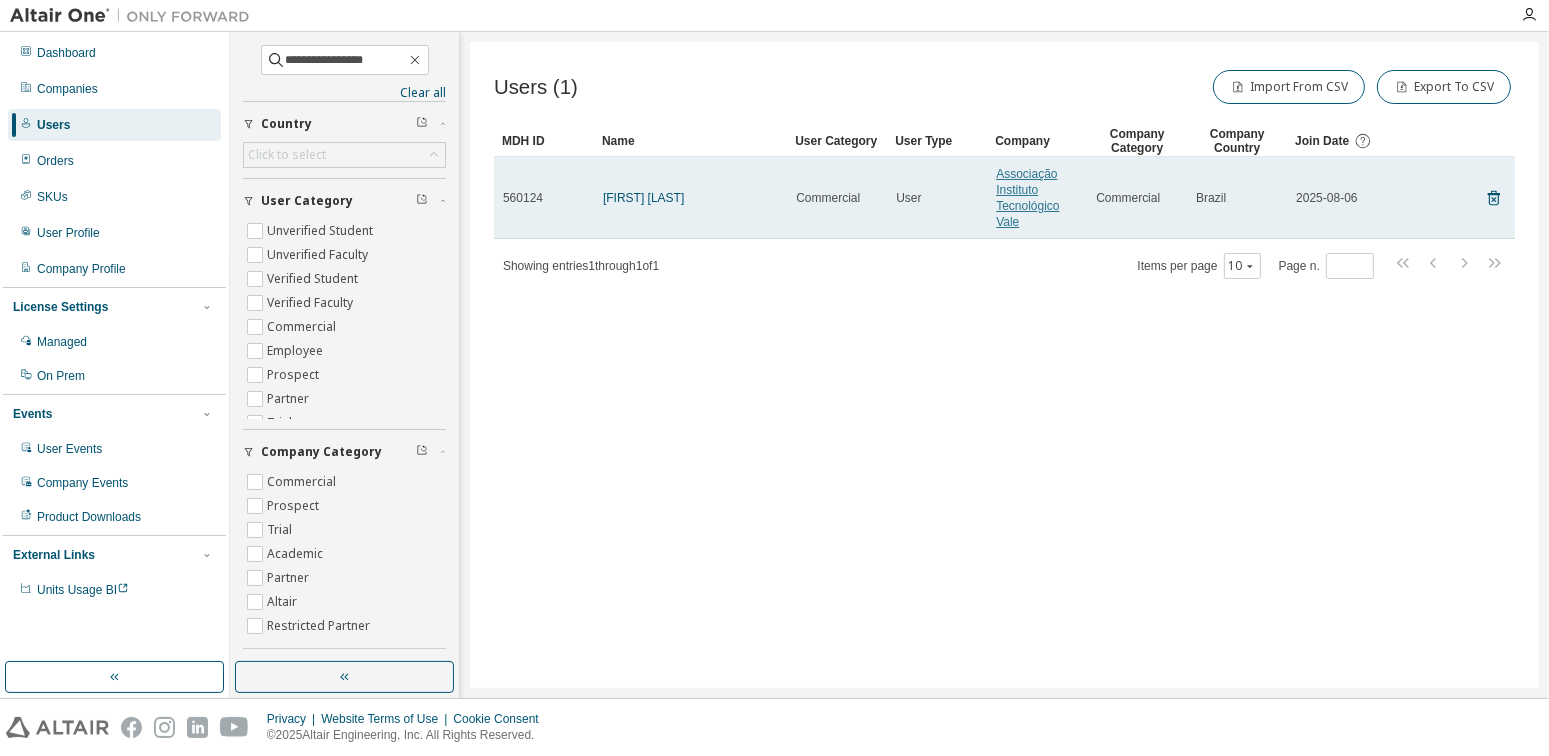 click on "Associação Instituto Tecnológico Vale" at bounding box center [1027, 198] 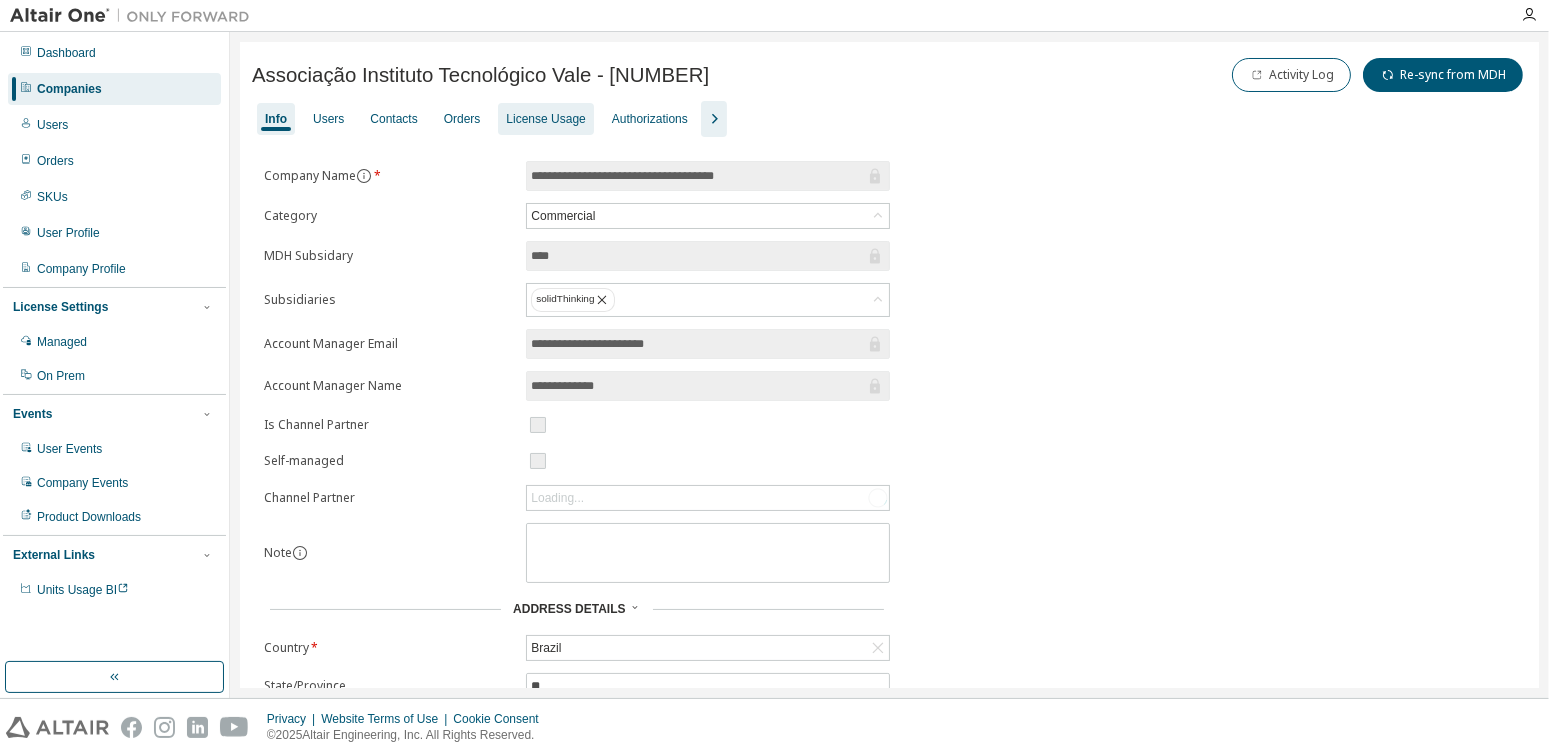 click on "License Usage" at bounding box center [545, 119] 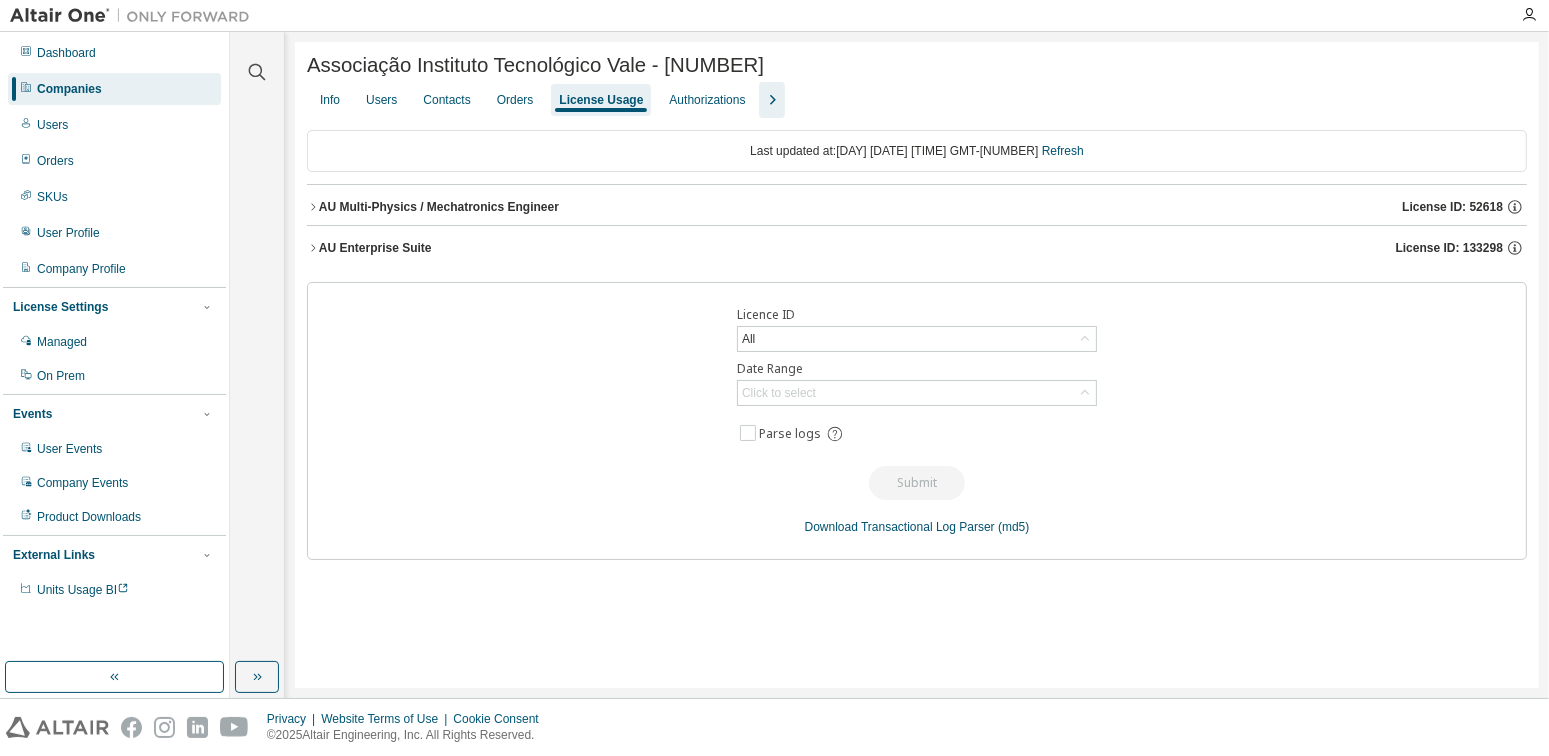 click 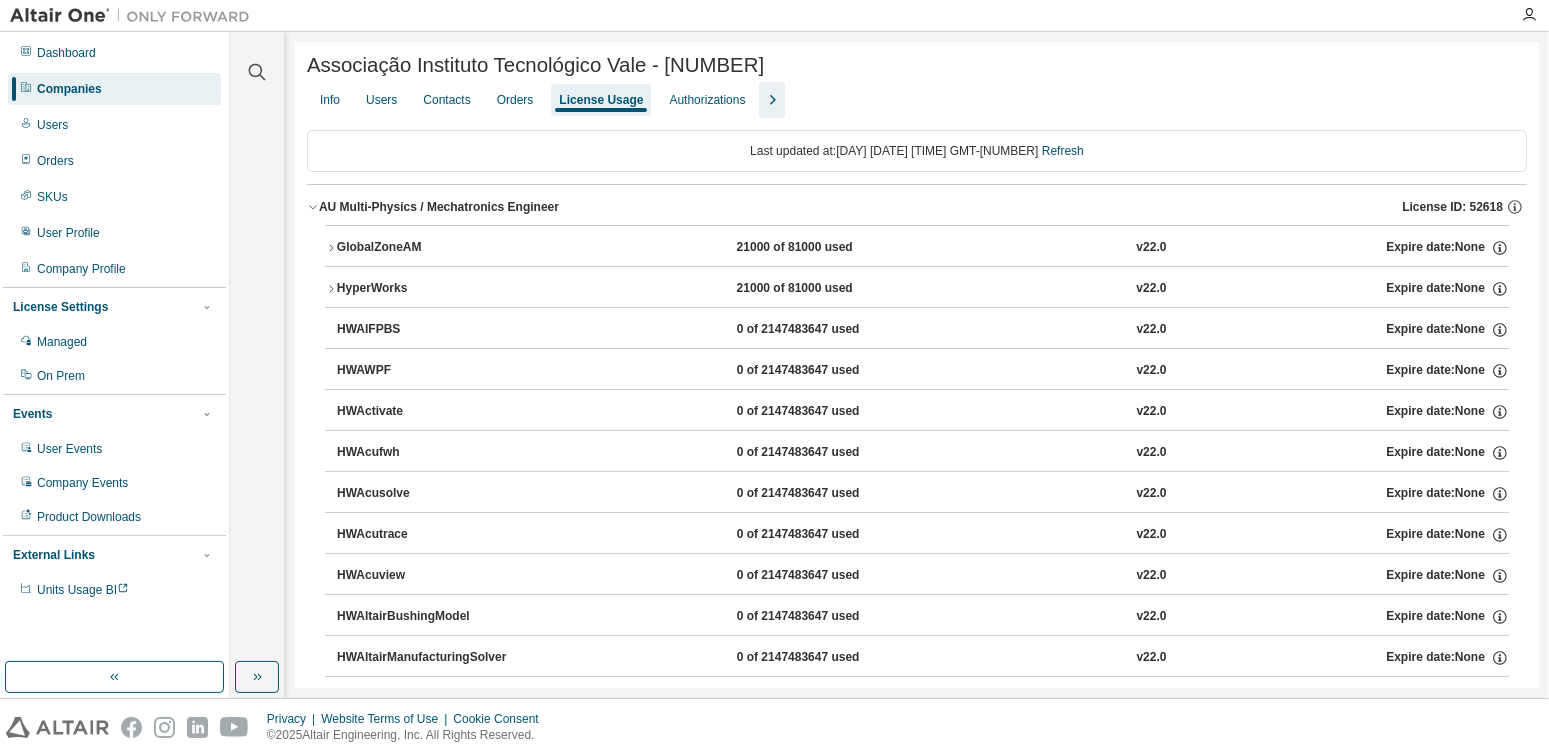 click 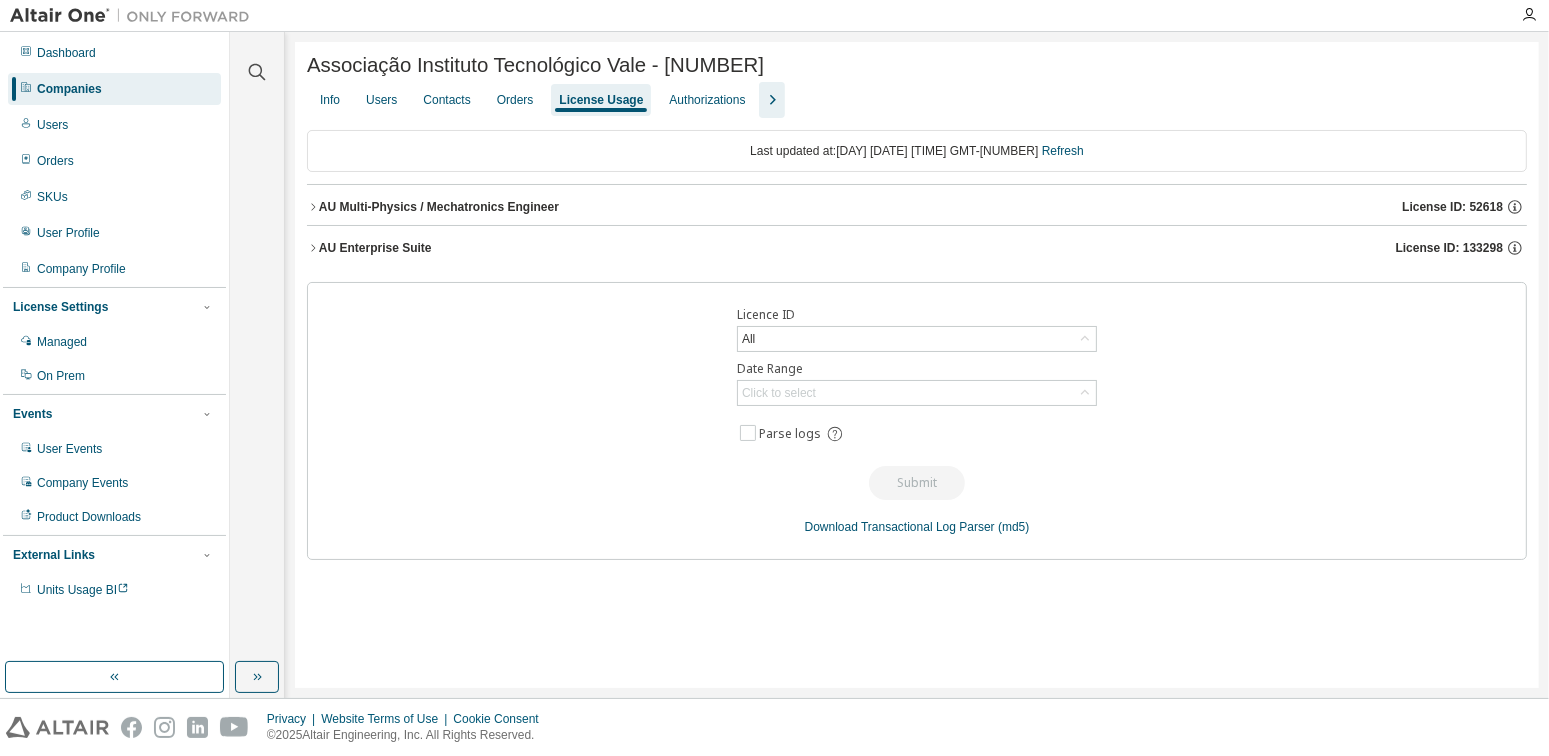click 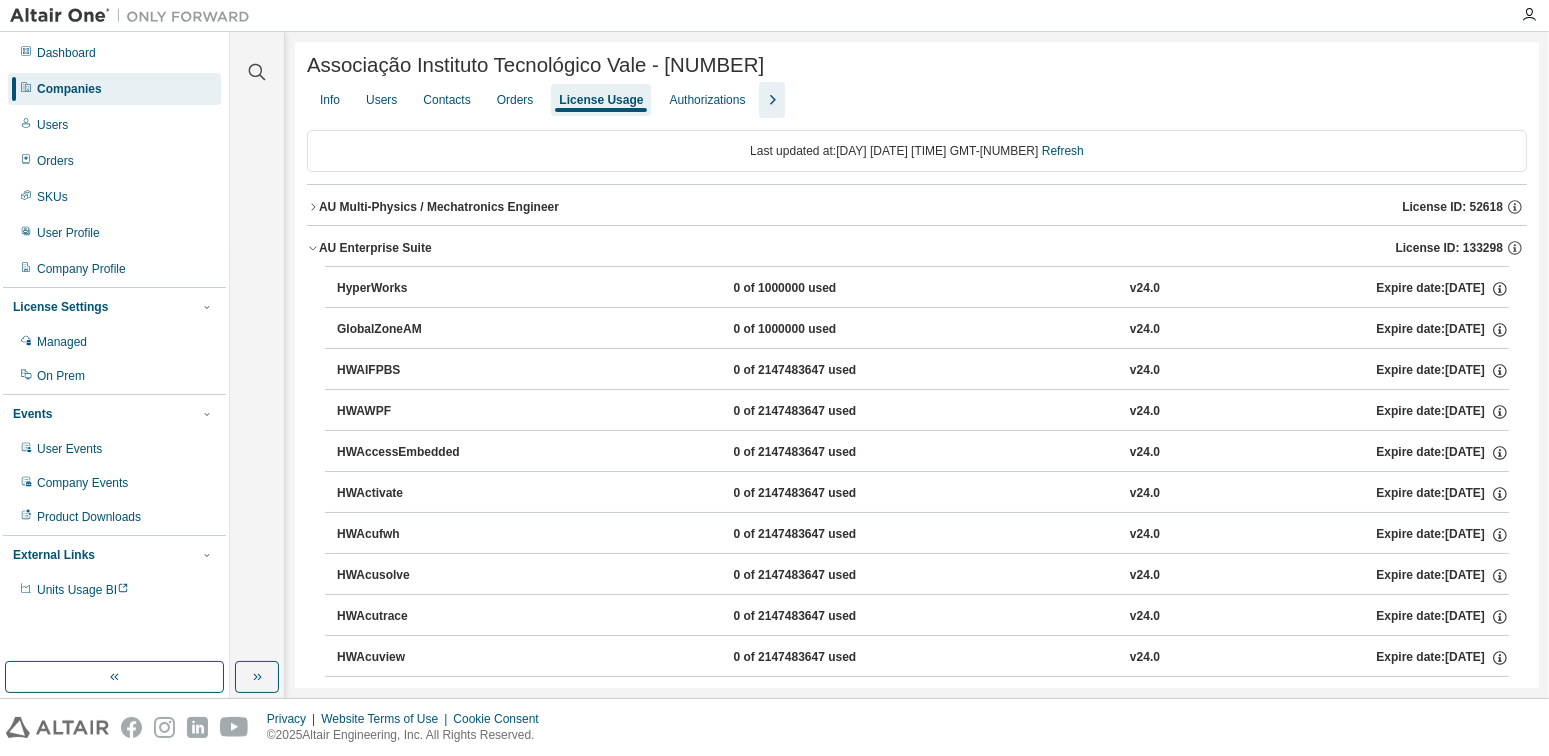 click 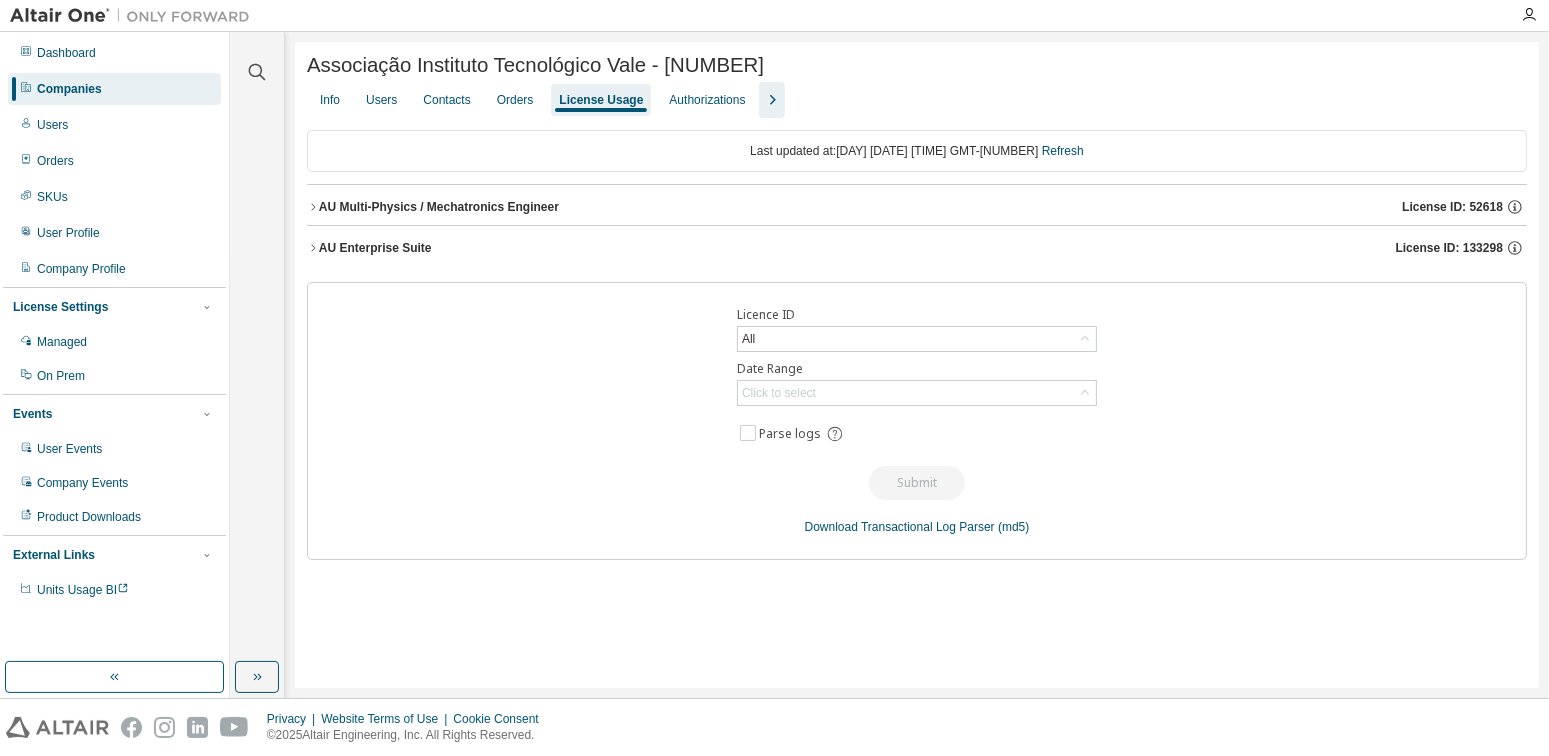 click on "AU Multi-Physics / Mechatronics Engineer" at bounding box center [439, 207] 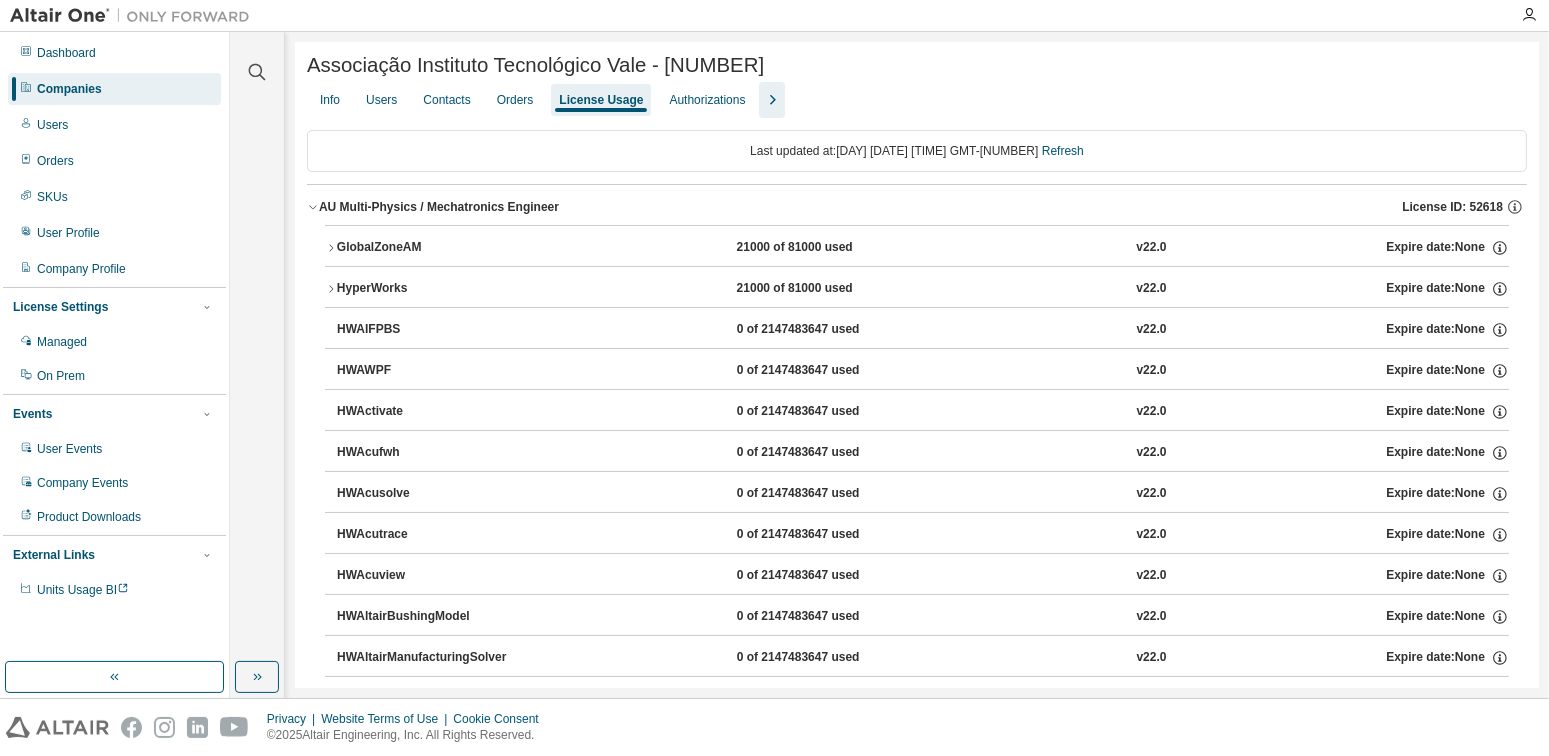 click on "AU Multi-Physics / Mechatronics Engineer" at bounding box center [439, 207] 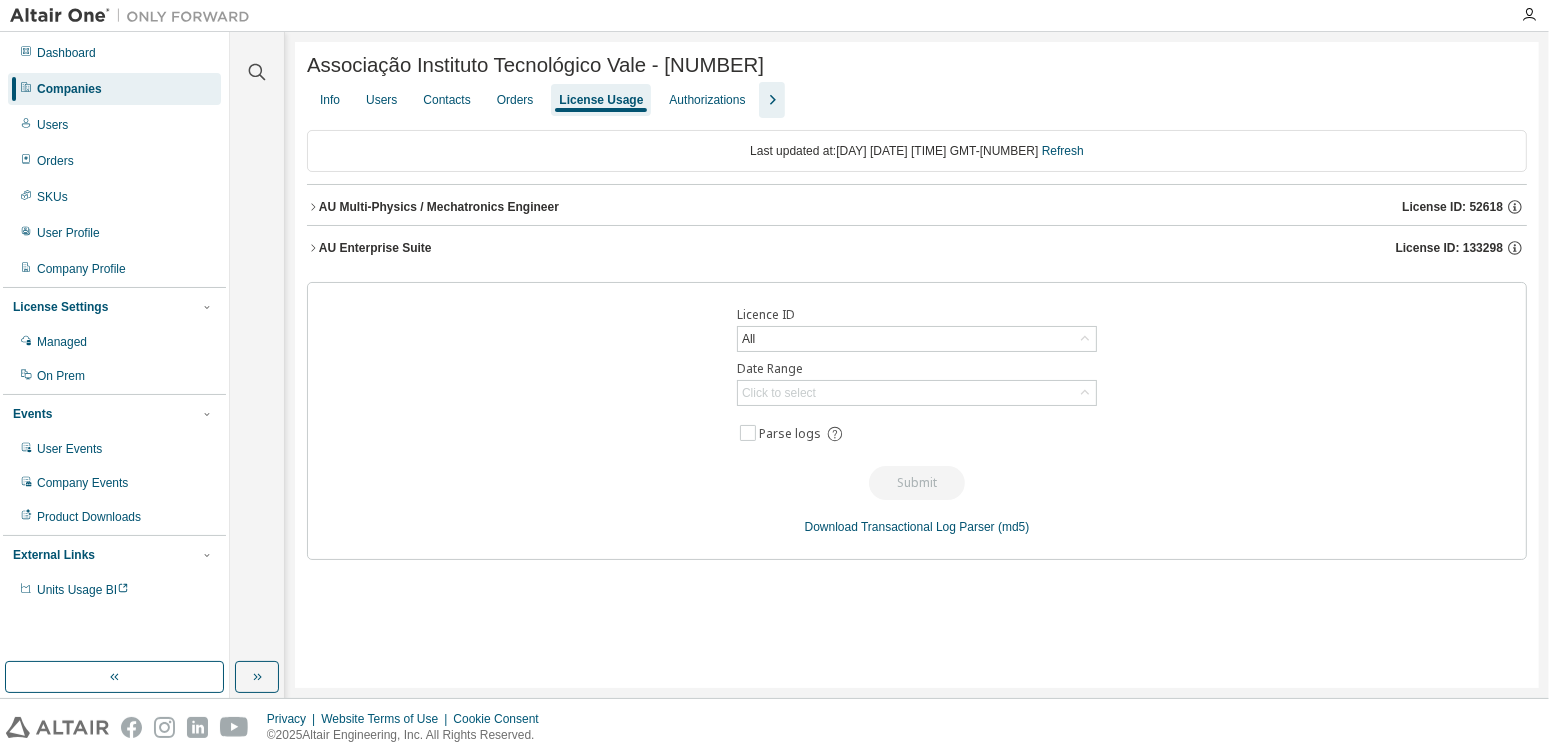 click on "License Usage" at bounding box center [601, 100] 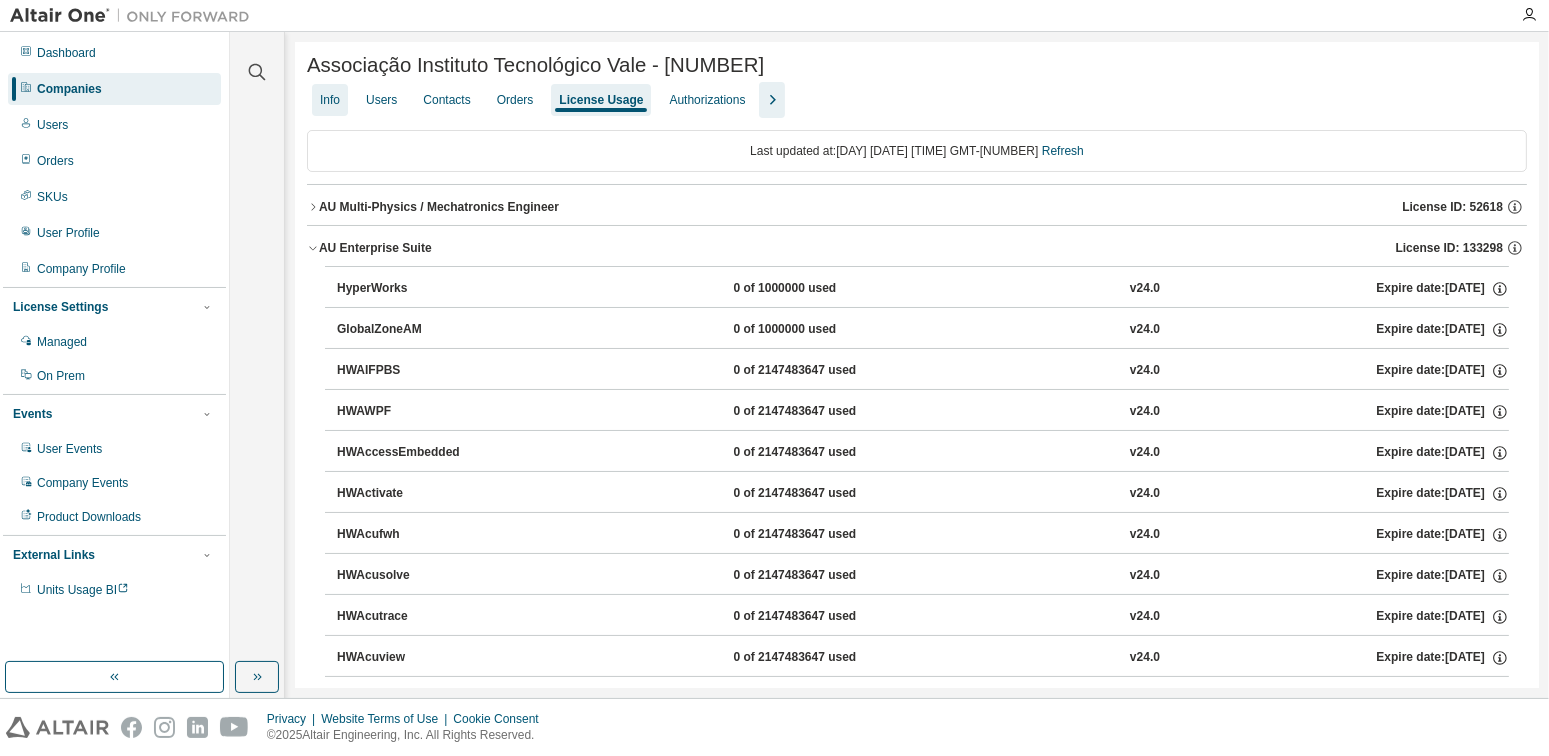 click on "Info" at bounding box center (330, 100) 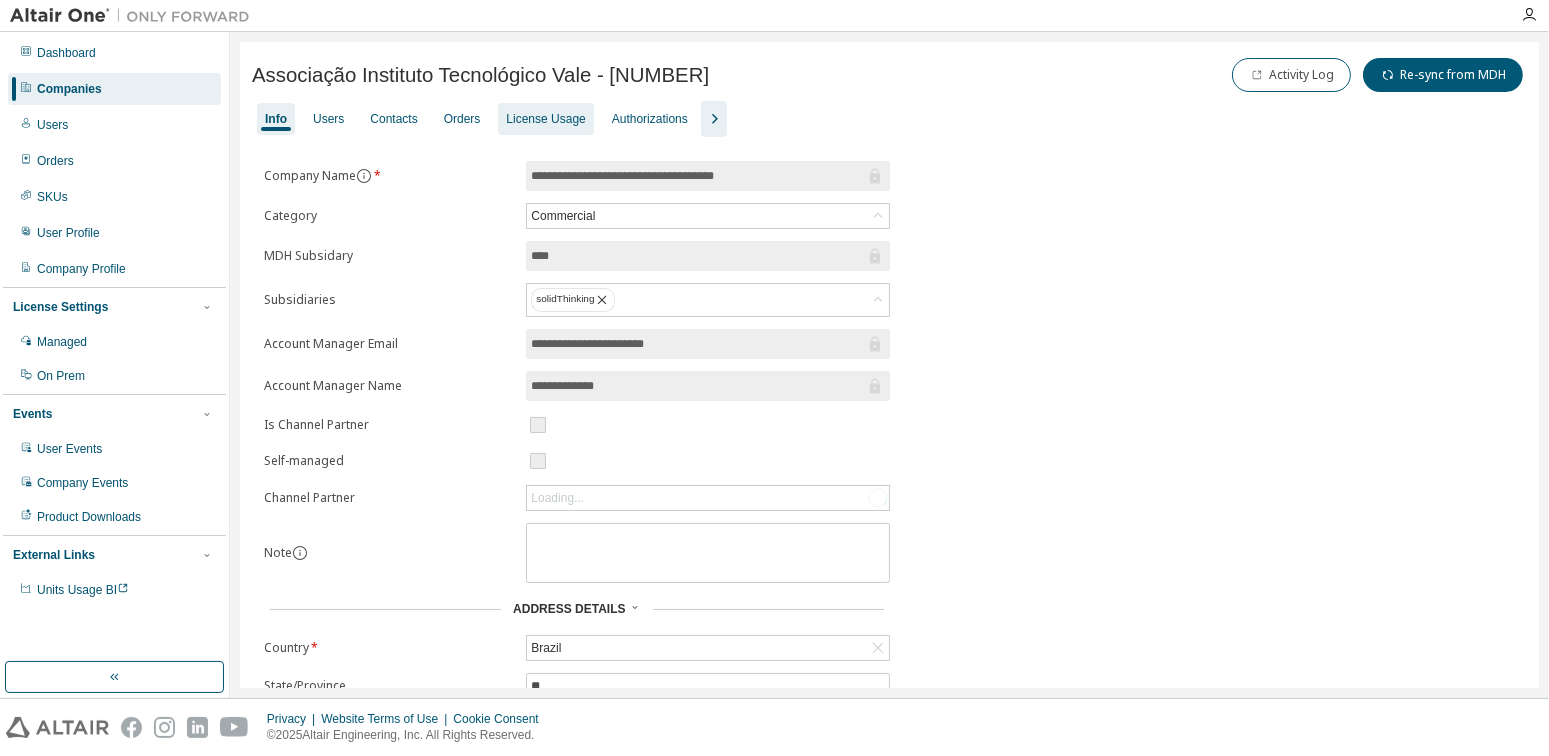 click on "License Usage" at bounding box center (545, 119) 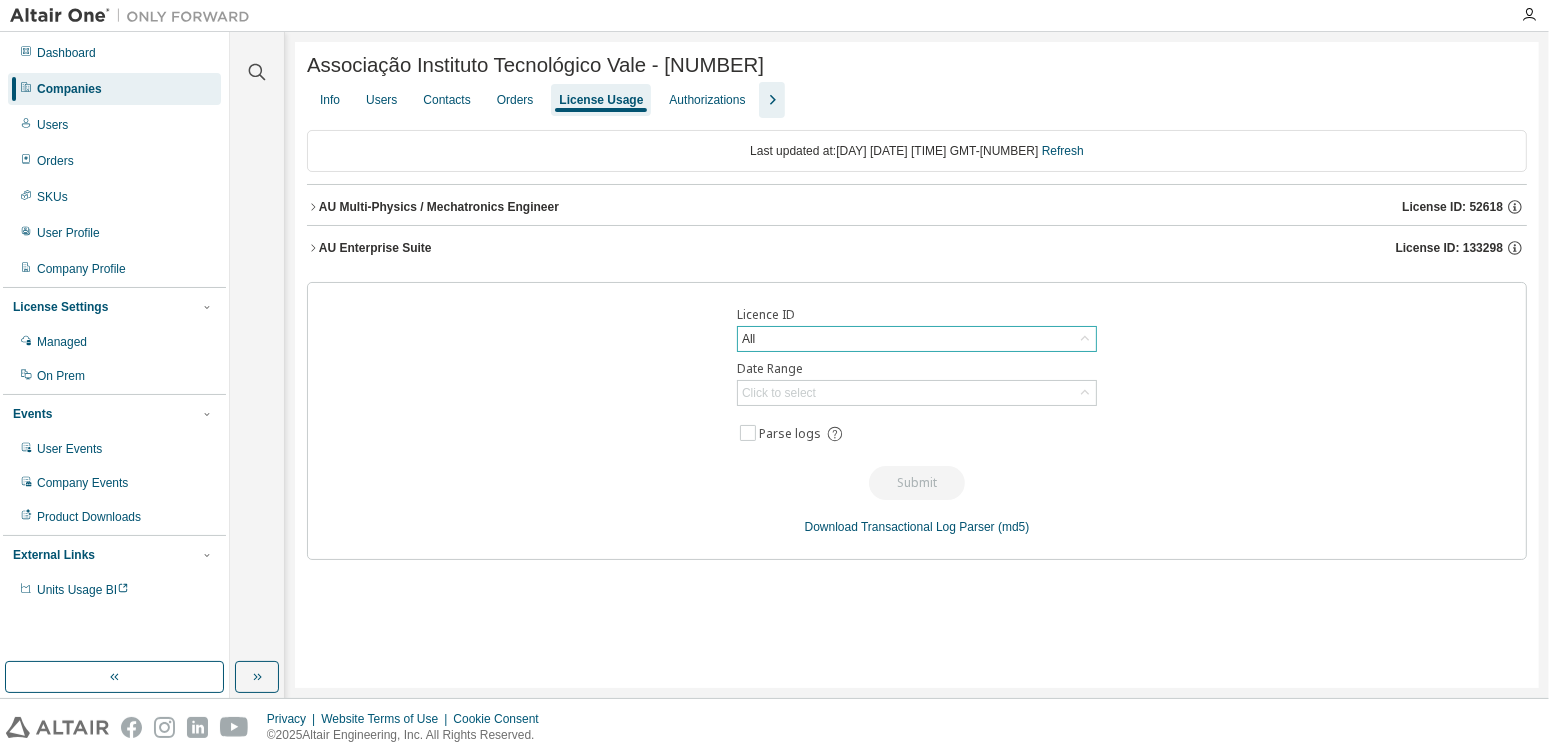 click on "All" at bounding box center (917, 339) 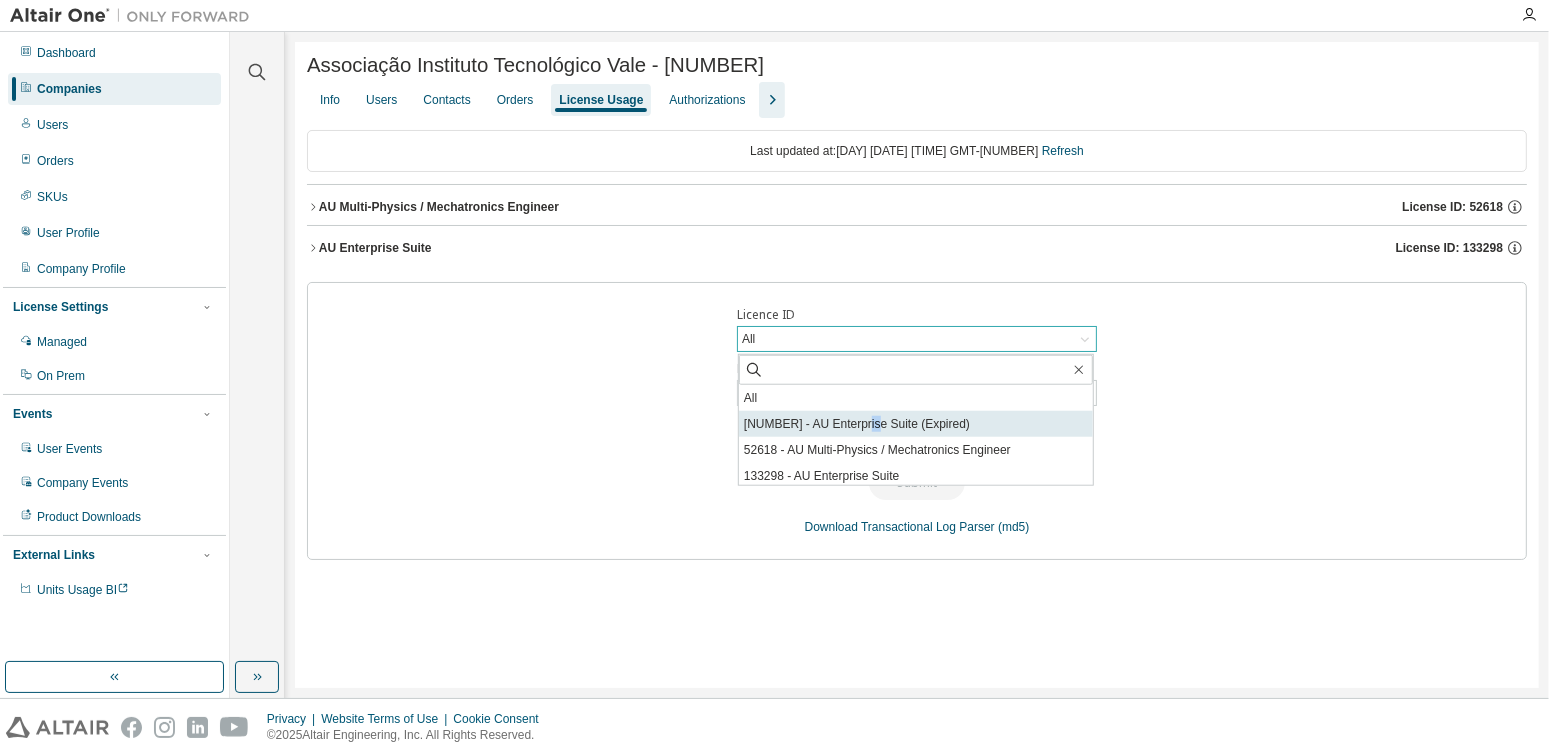 click on "44935 - AU Enterprise Suite  (Expired)" at bounding box center [916, 424] 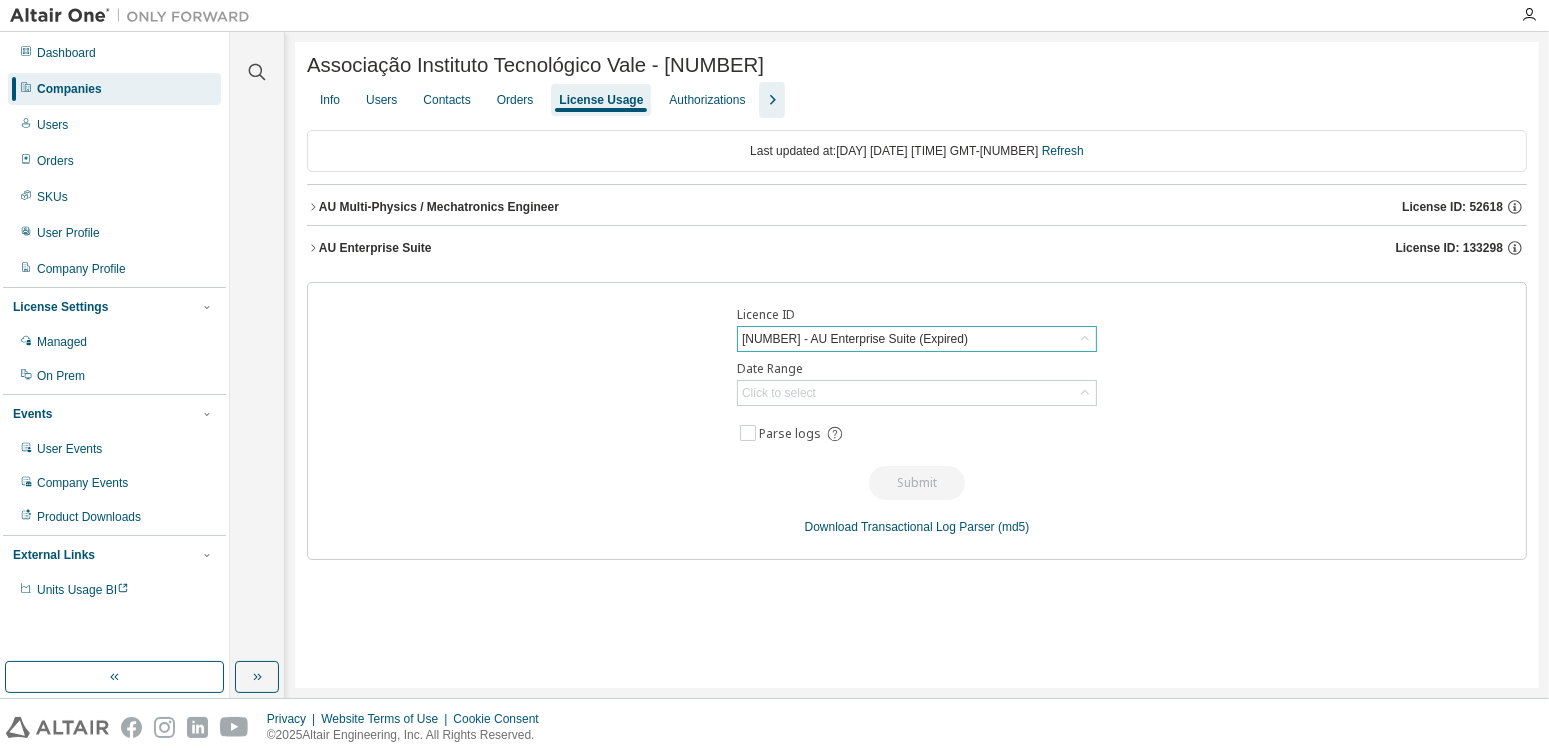 click on "44935 - AU Enterprise Suite  (Expired)" at bounding box center (855, 339) 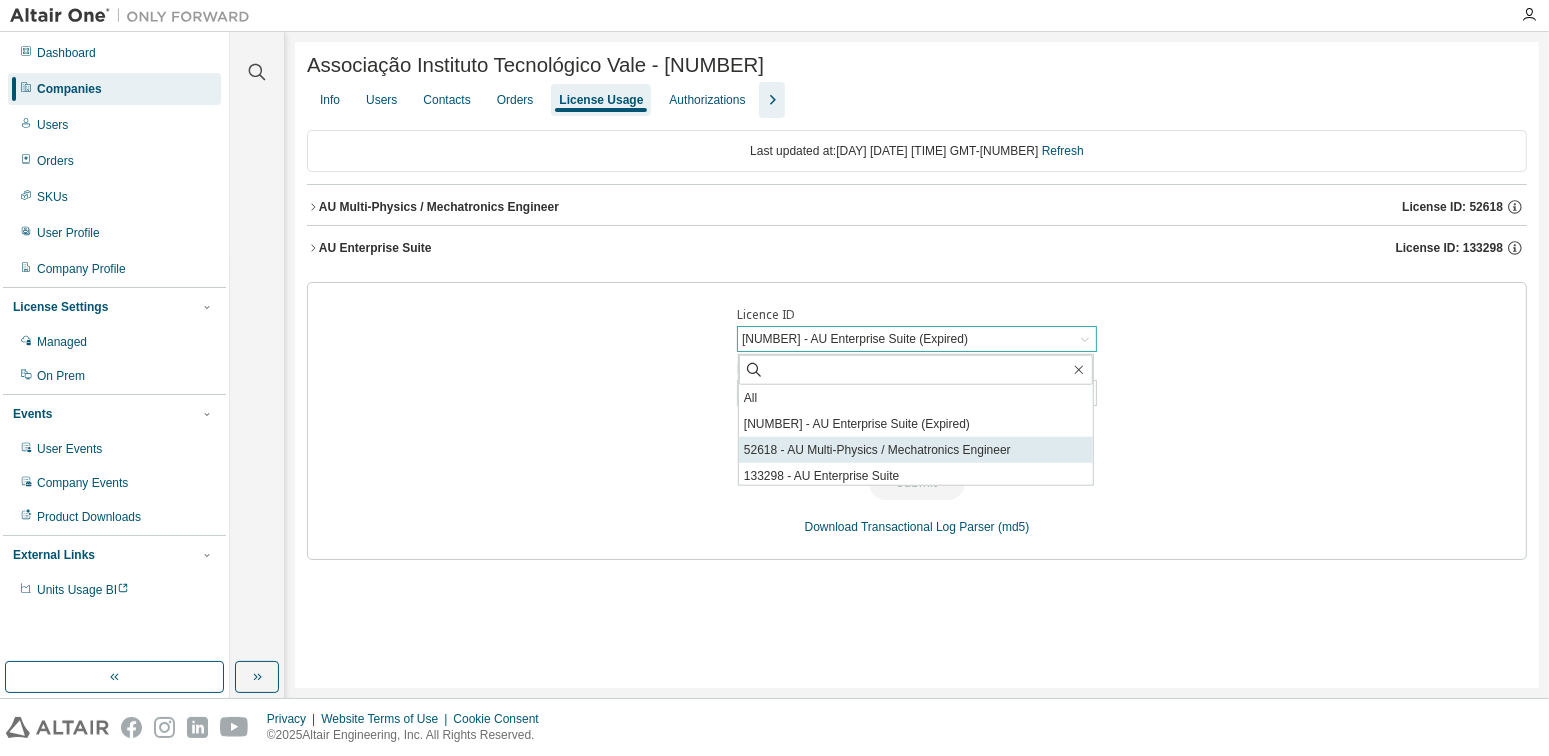 click on "52618 - AU Multi-Physics / Mechatronics Engineer" at bounding box center [916, 450] 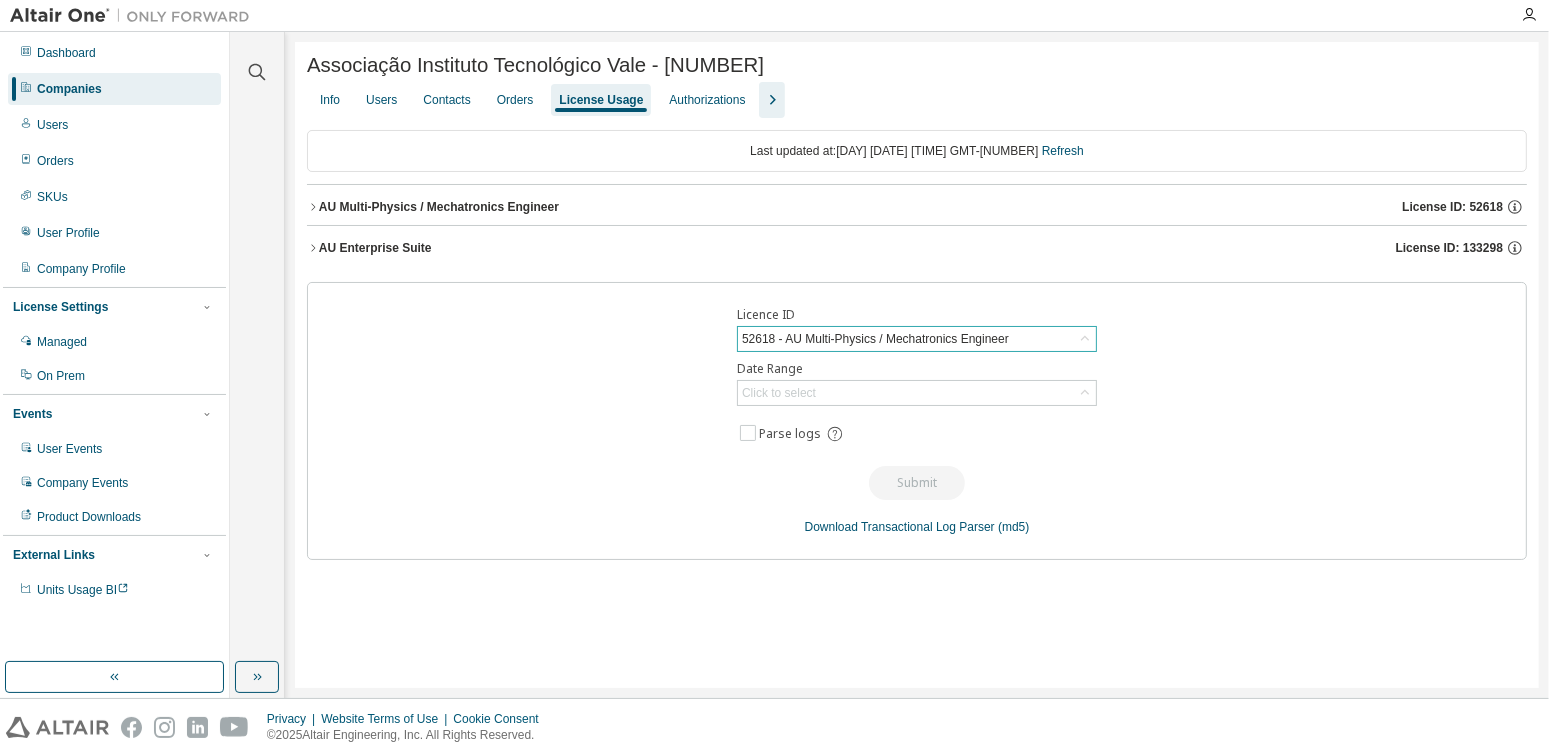 click 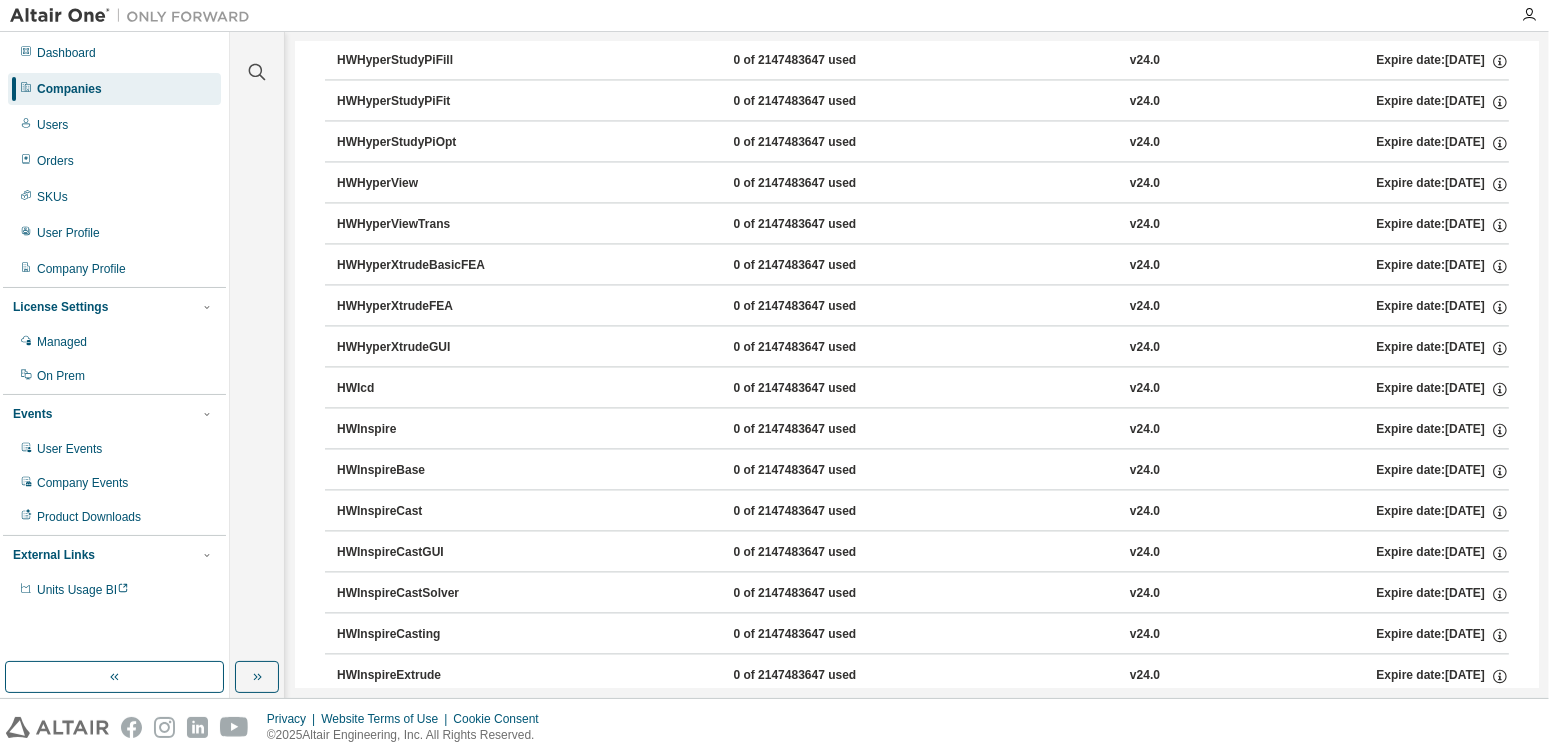scroll, scrollTop: 4800, scrollLeft: 0, axis: vertical 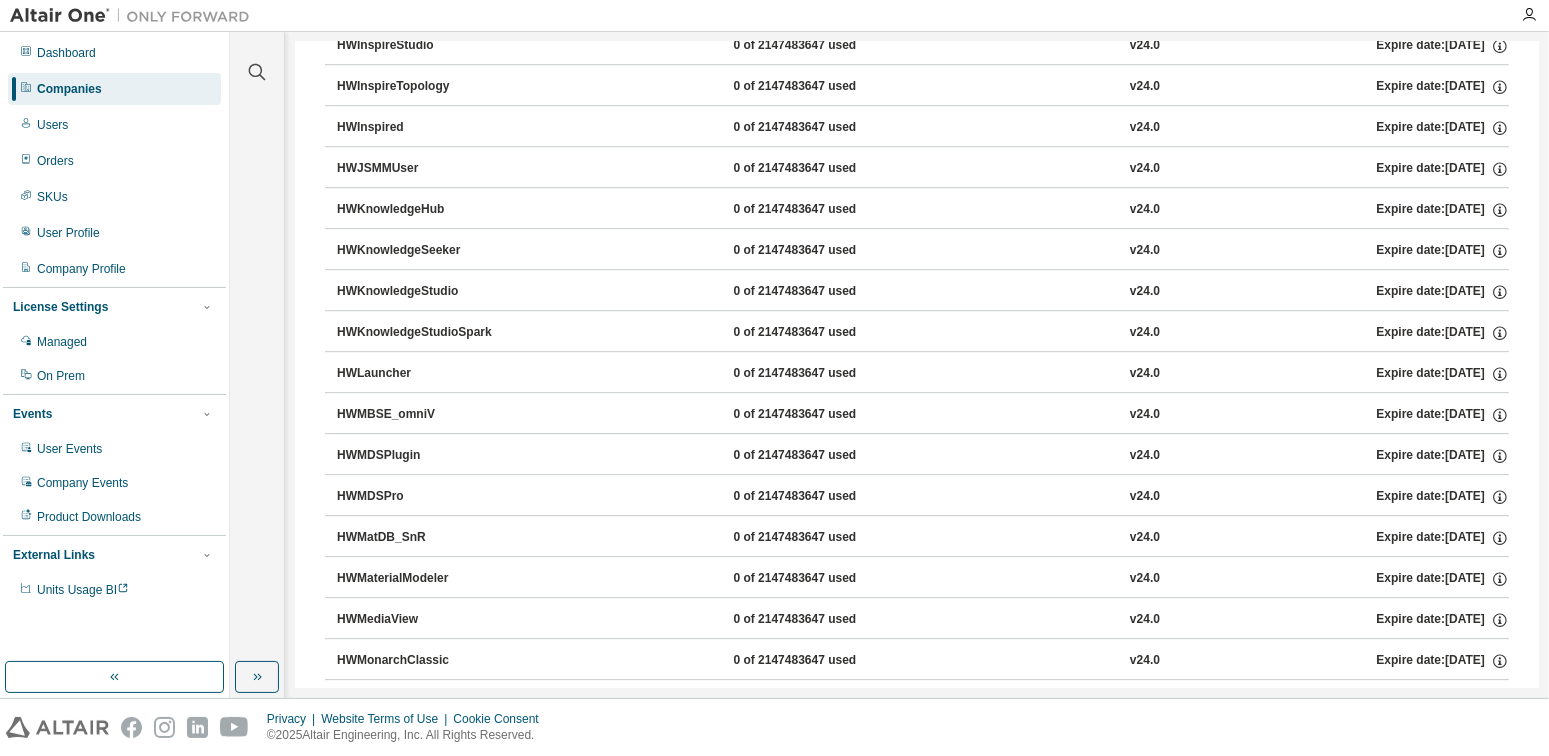 type 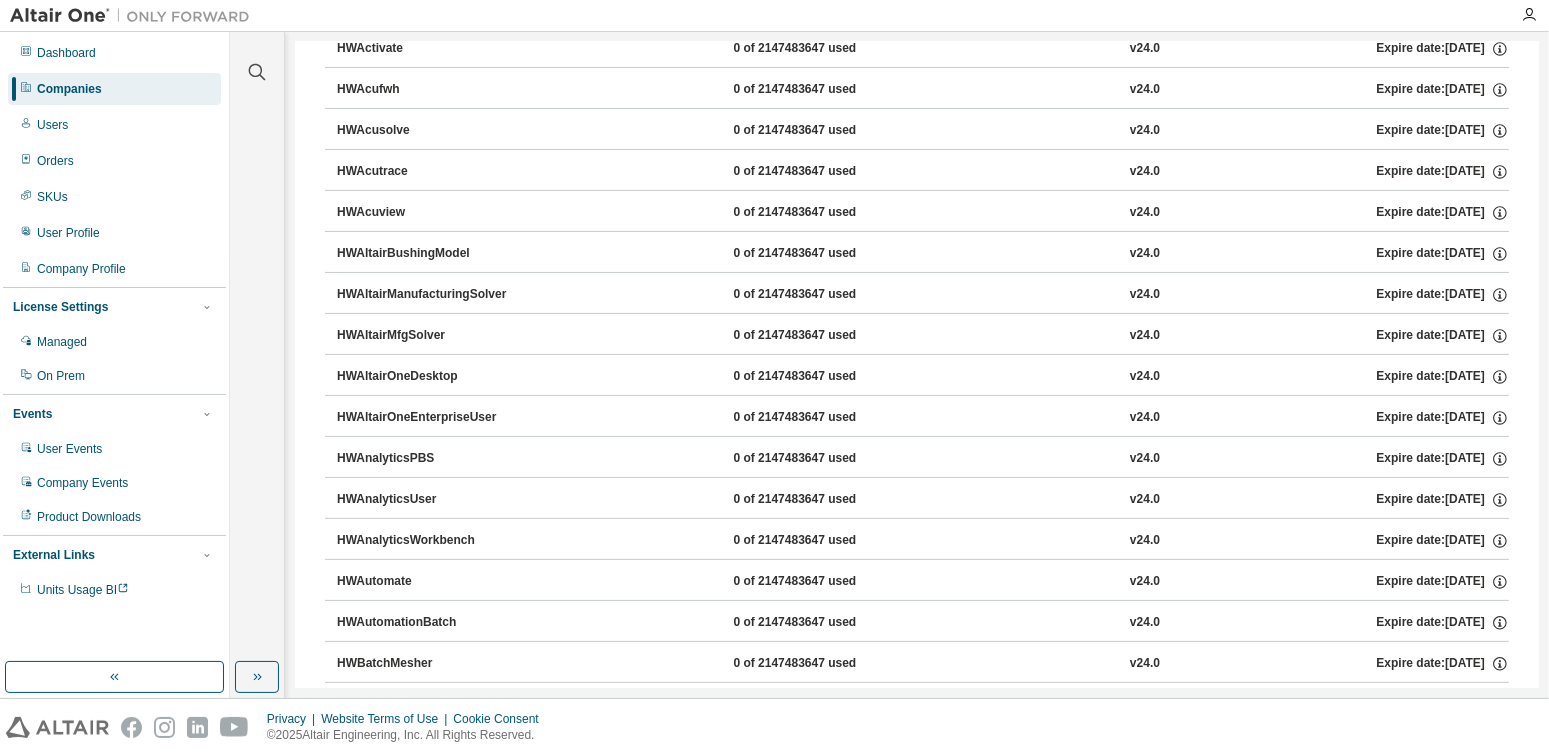 scroll, scrollTop: 0, scrollLeft: 0, axis: both 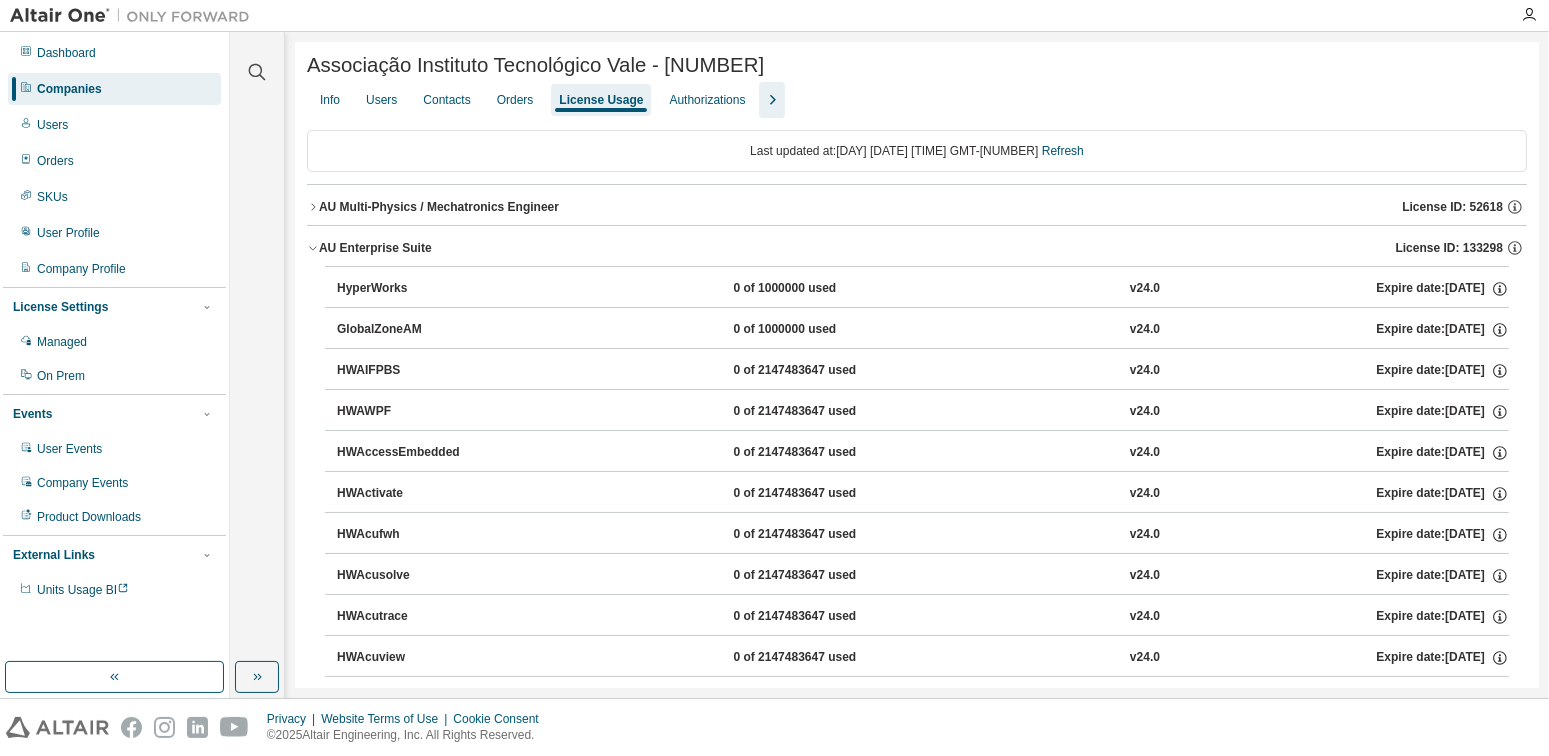 click 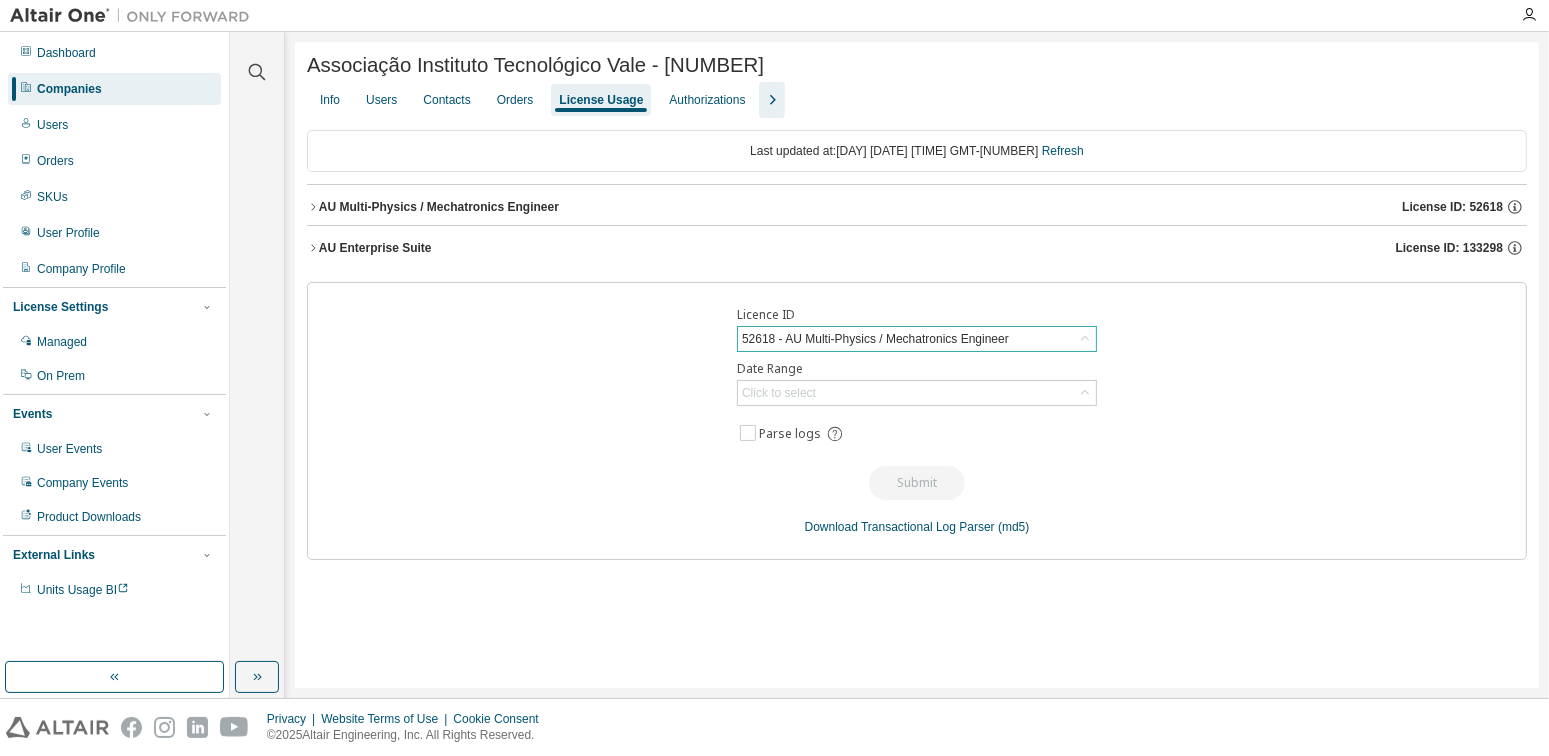click on "AU Multi-Physics / Mechatronics Engineer License ID: 52618" at bounding box center (917, 207) 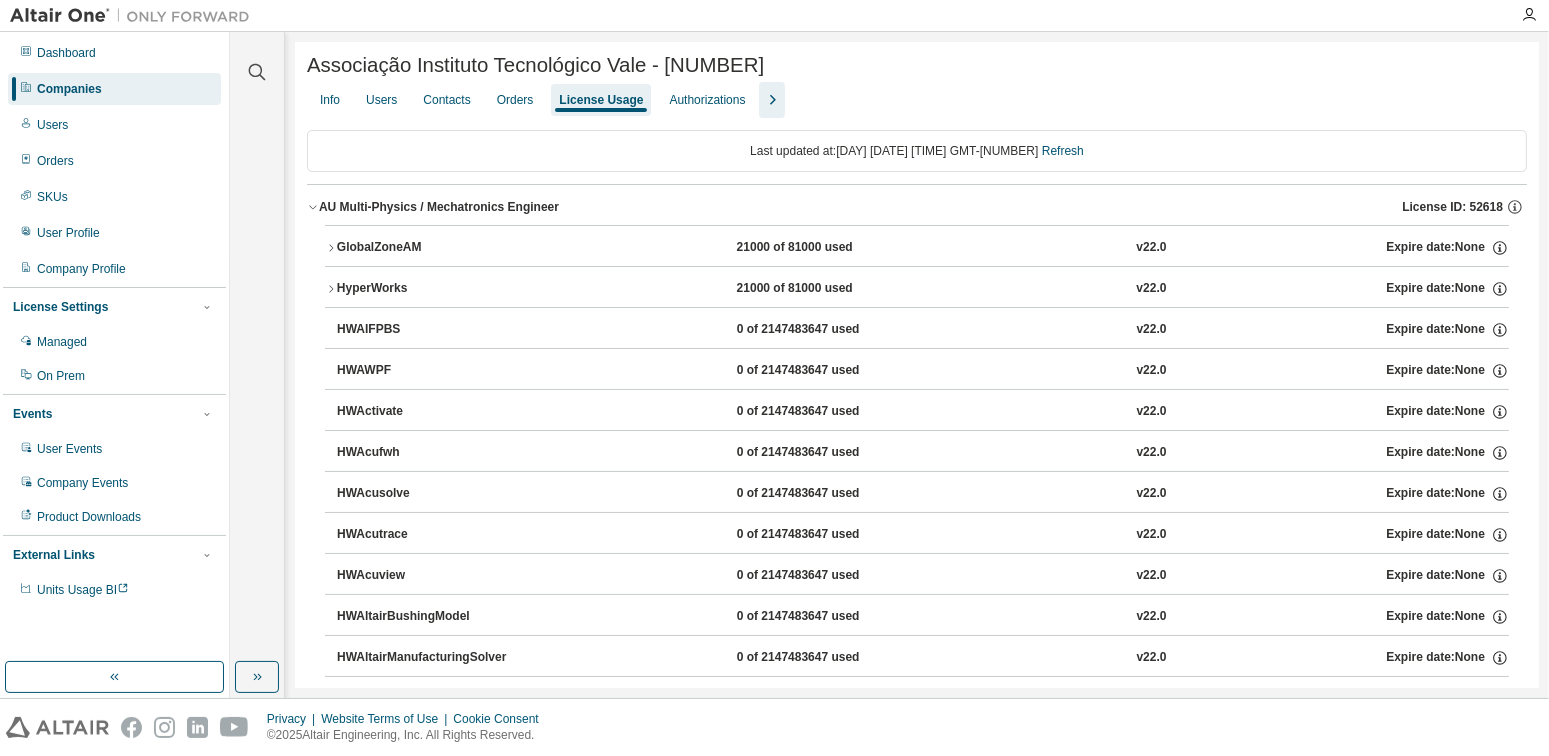 click on "AU Multi-Physics / Mechatronics Engineer License ID: 52618" at bounding box center [917, 207] 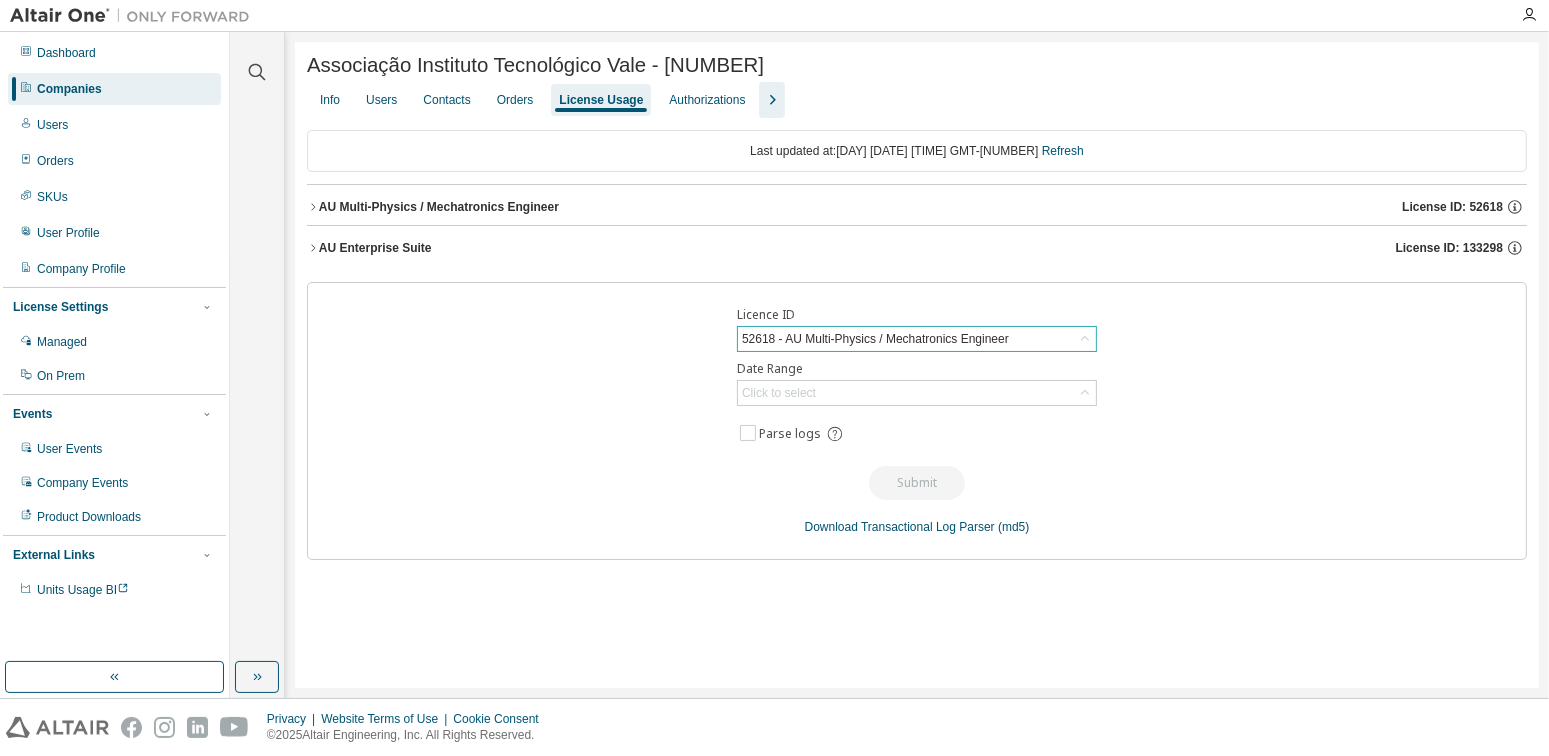 click on "AU Enterprise Suite" at bounding box center (375, 248) 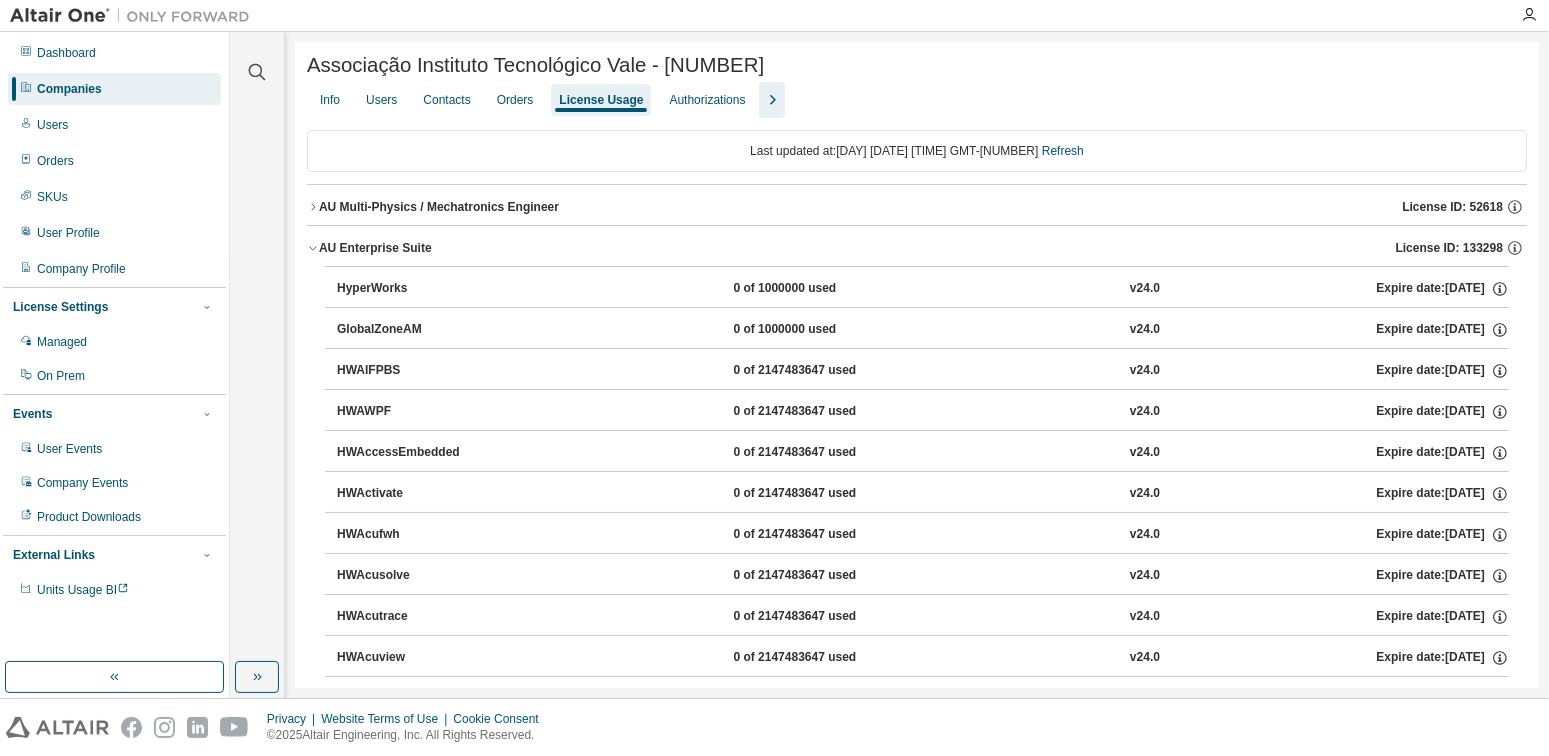 click on "AU Enterprise Suite" at bounding box center [375, 248] 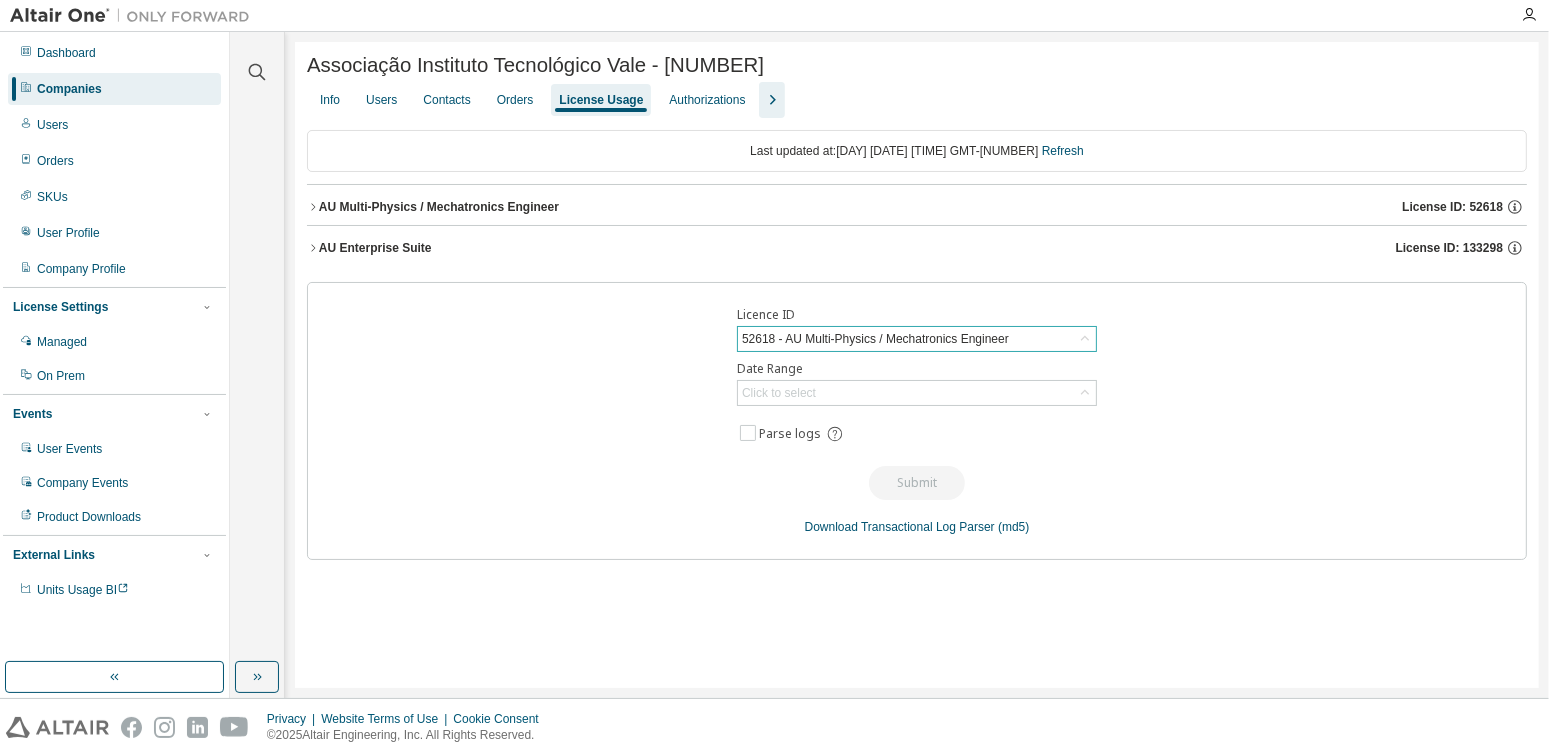 click on "AU Enterprise Suite" at bounding box center [375, 248] 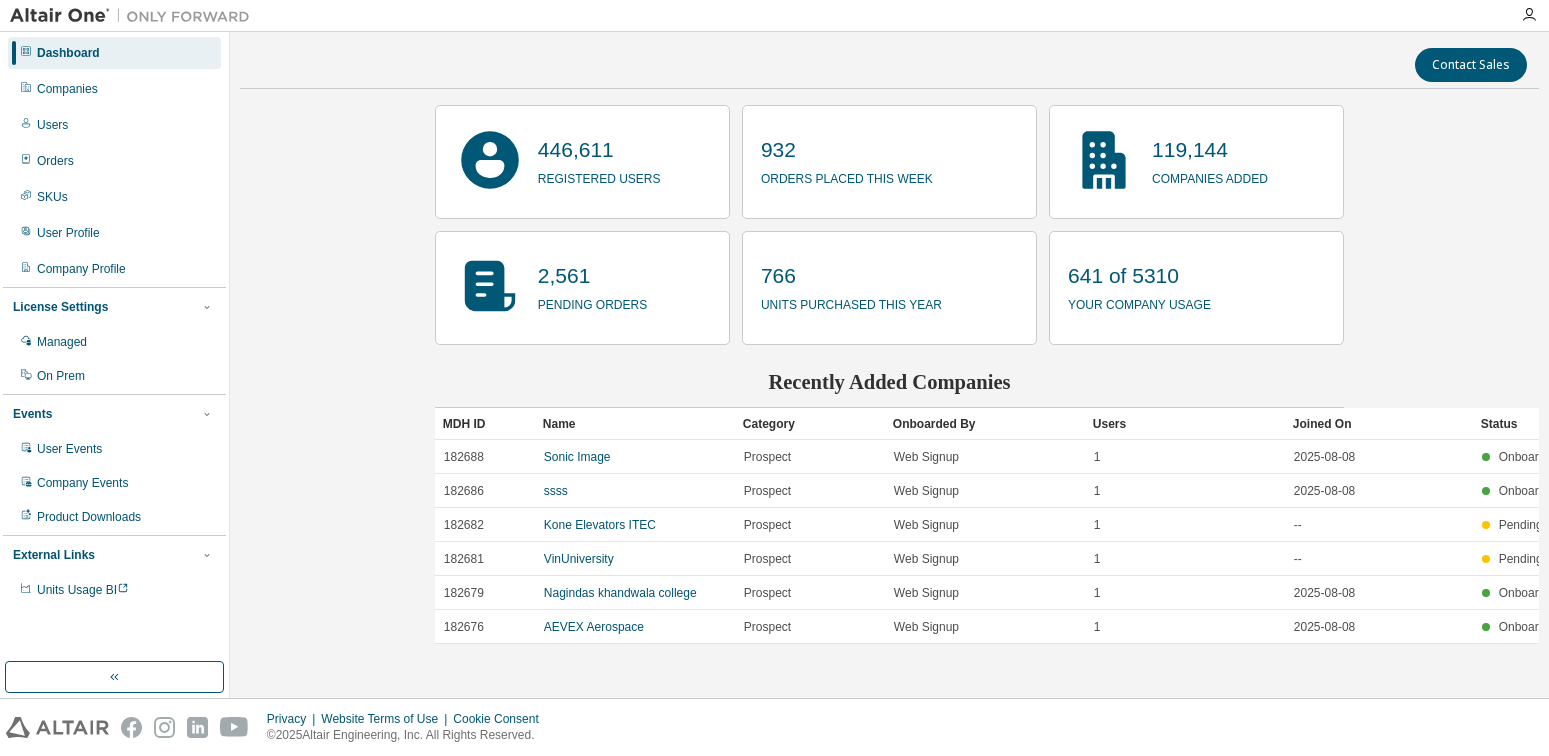 scroll, scrollTop: 0, scrollLeft: 0, axis: both 